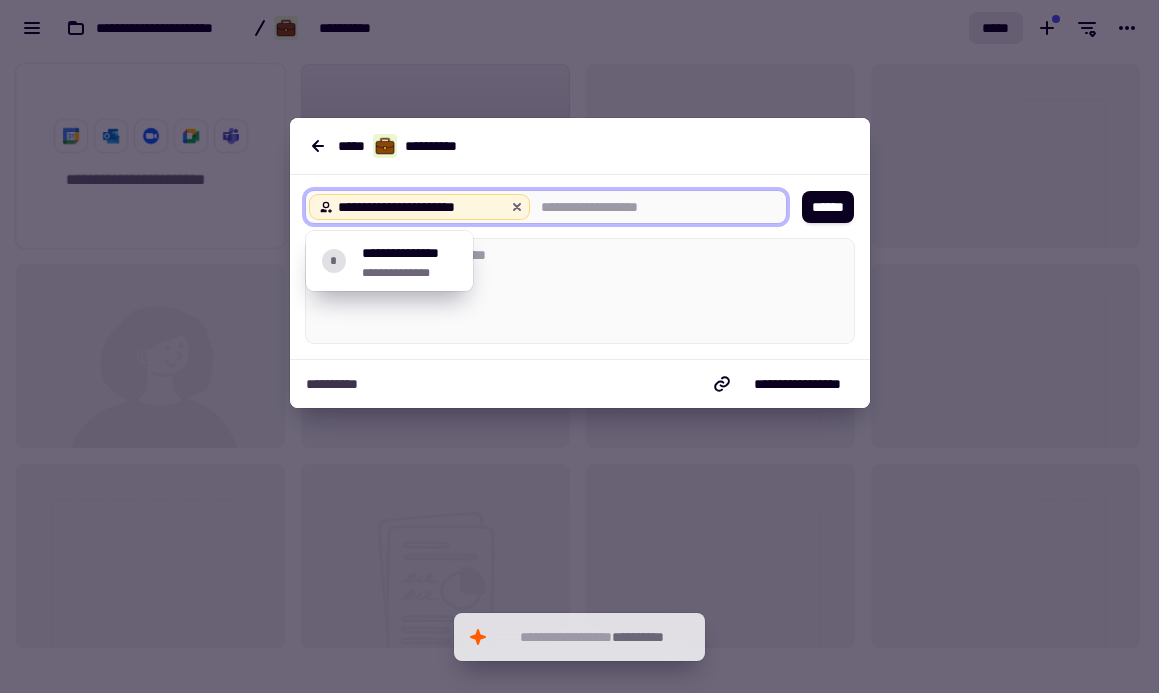 scroll, scrollTop: 0, scrollLeft: 0, axis: both 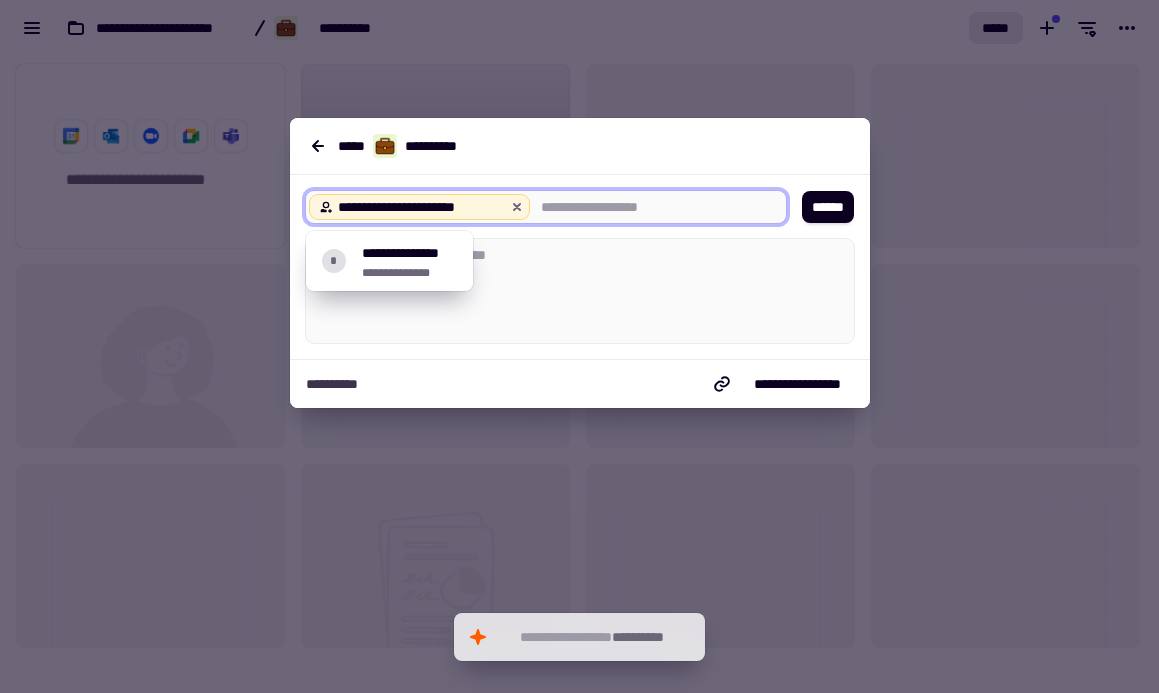 type on "**********" 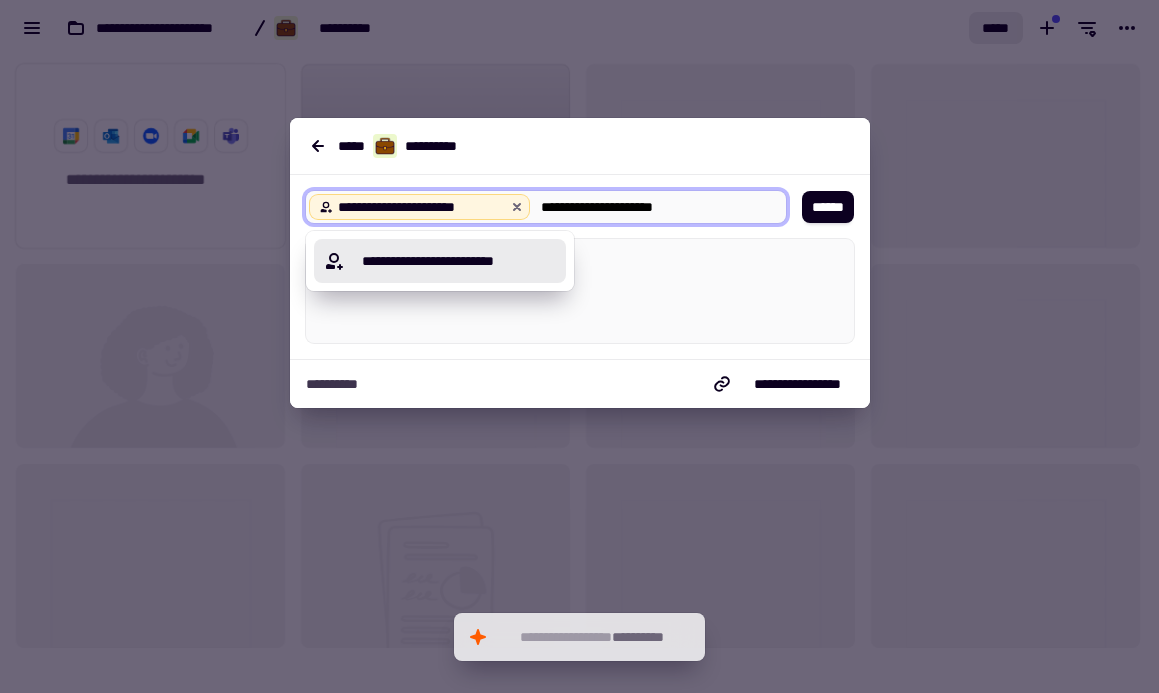 click on "**********" at bounding box center (452, 261) 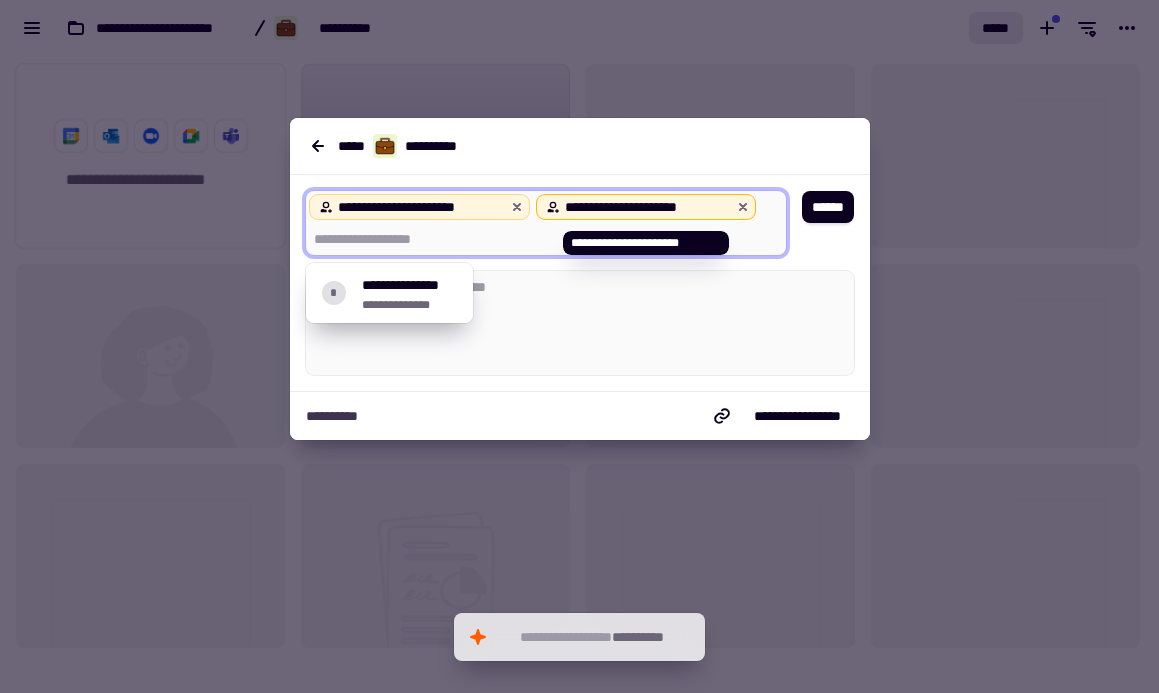 paste on "**********" 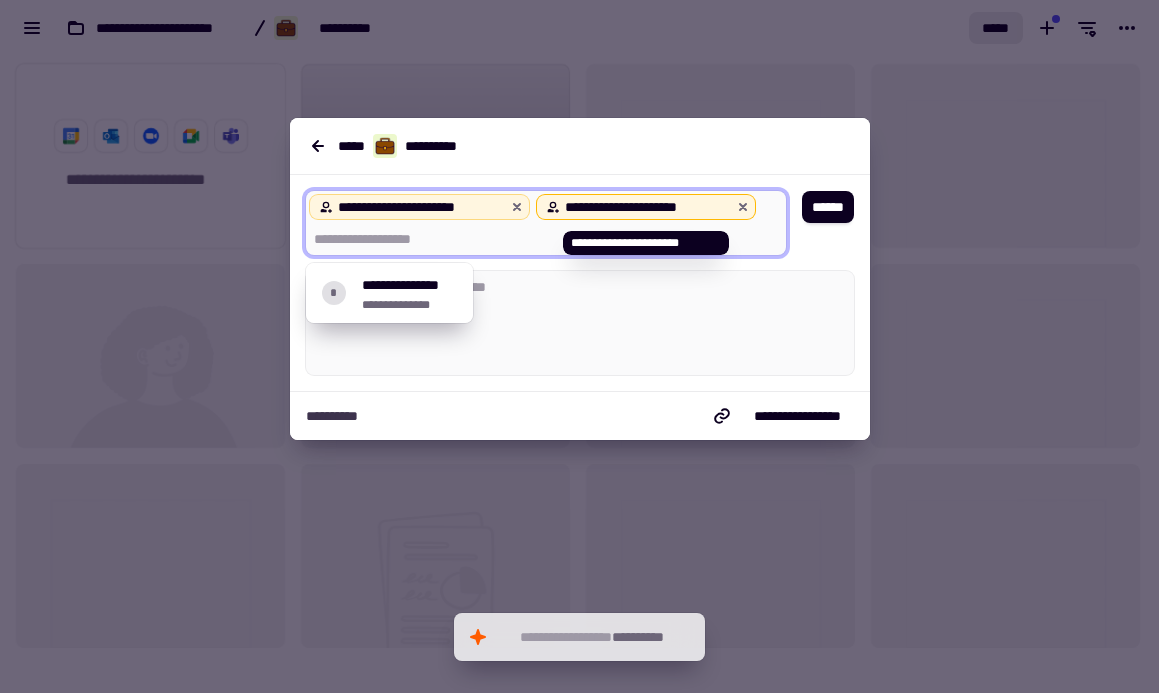 type on "**********" 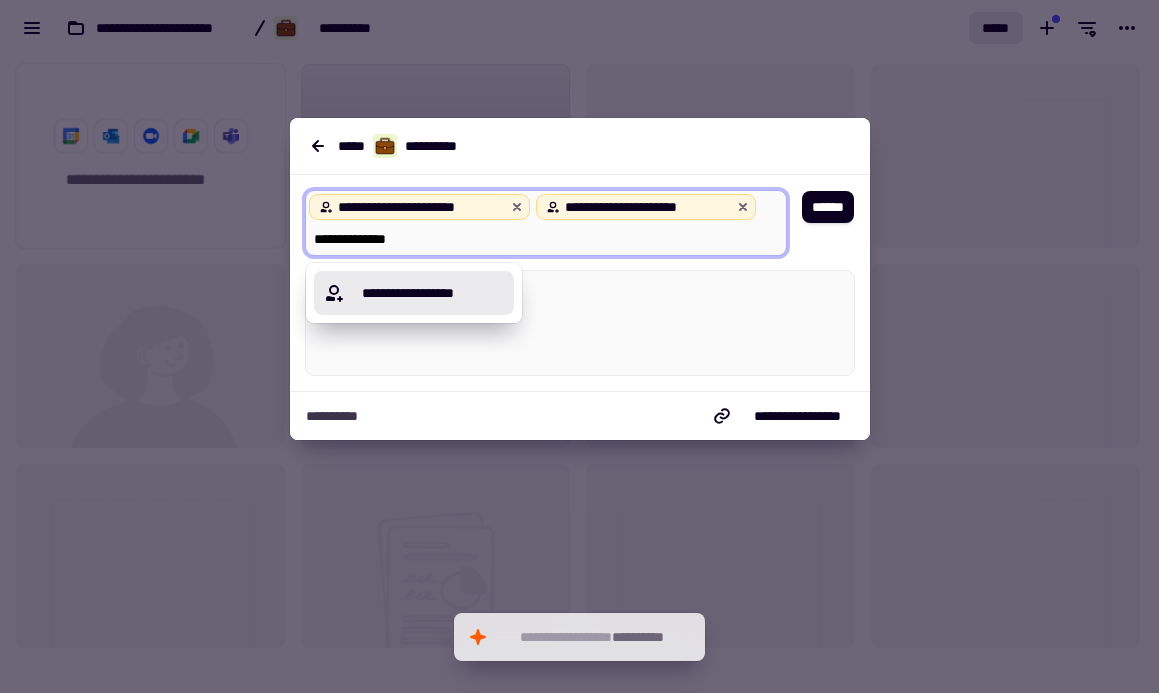 click on "**********" at bounding box center (426, 293) 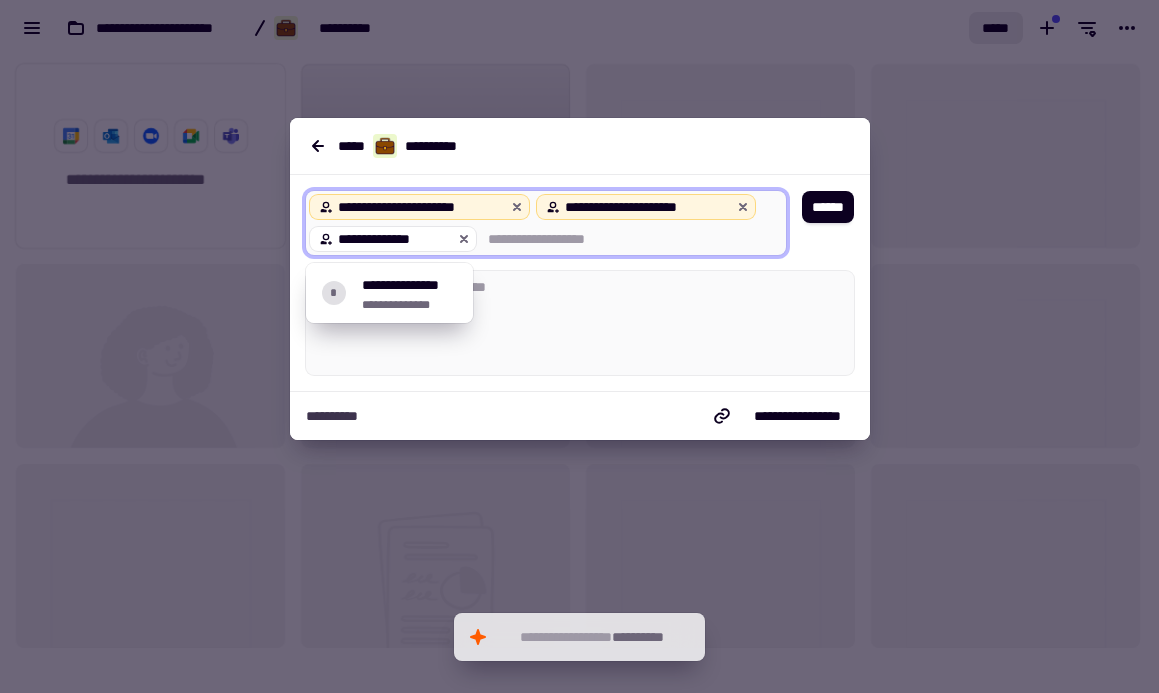 click at bounding box center [625, 239] 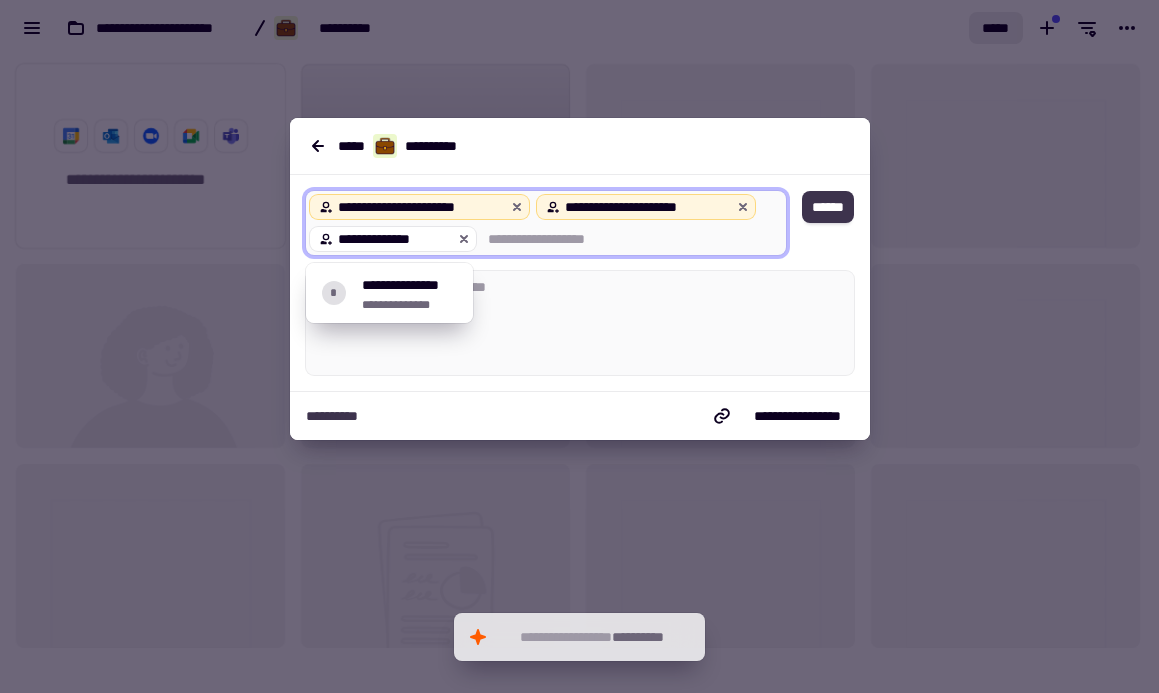 click on "******" 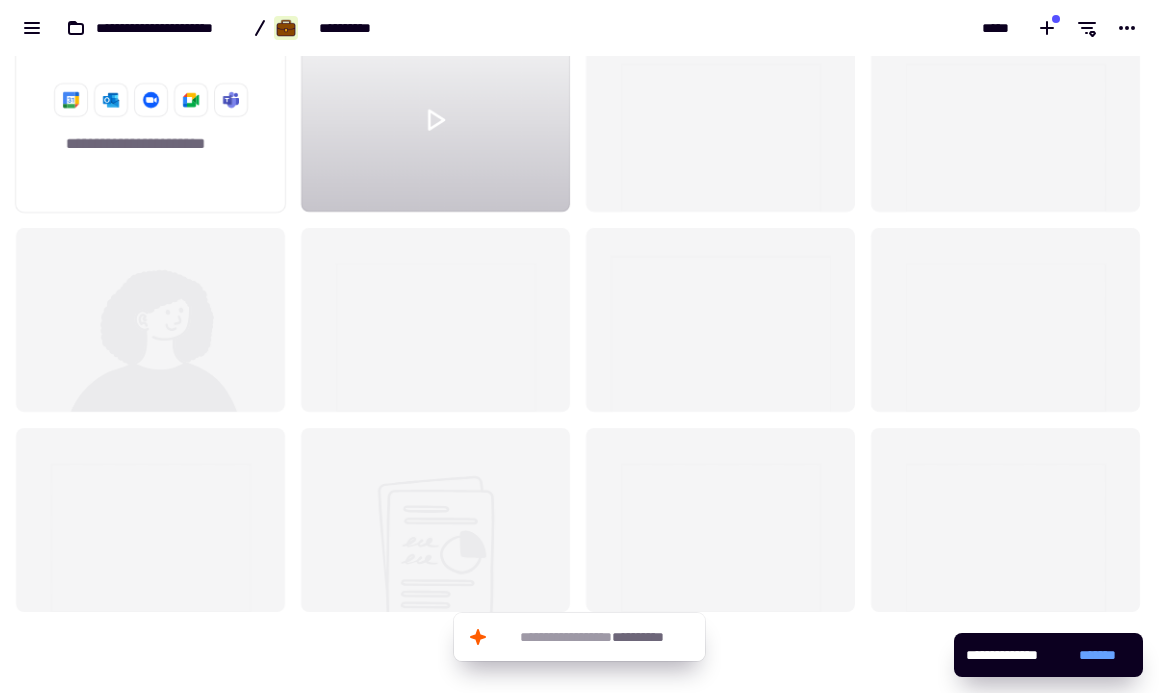 scroll, scrollTop: 0, scrollLeft: 0, axis: both 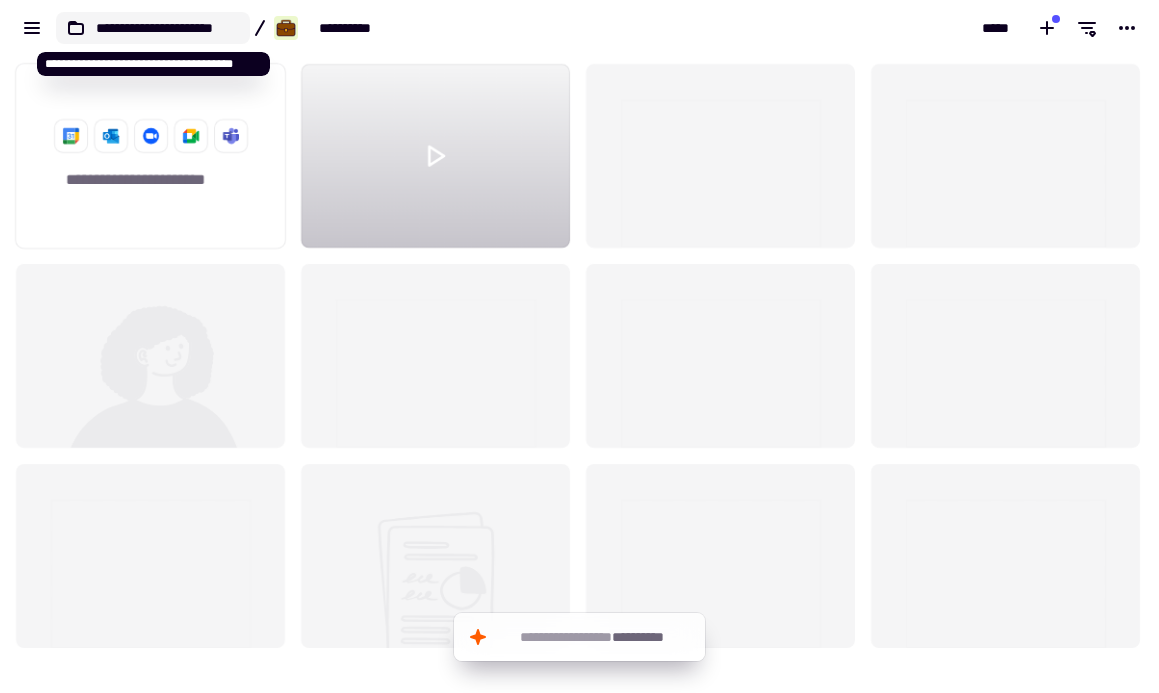 click on "**********" 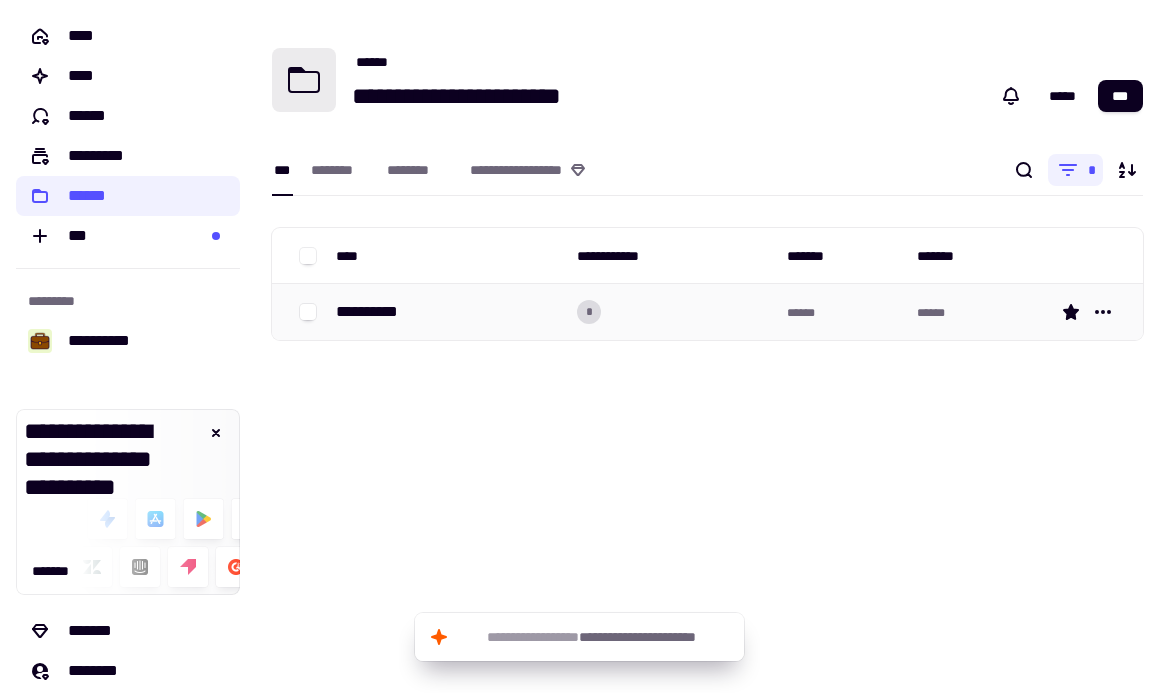 click on "**********" at bounding box center [375, 312] 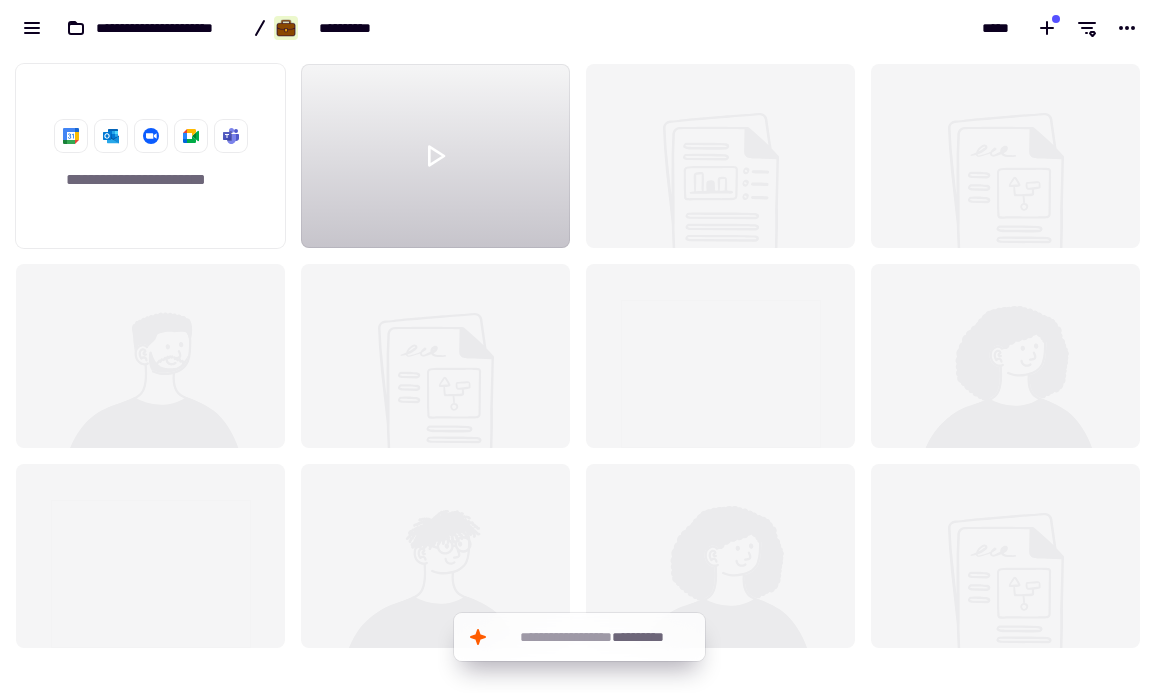 scroll, scrollTop: 1, scrollLeft: 1, axis: both 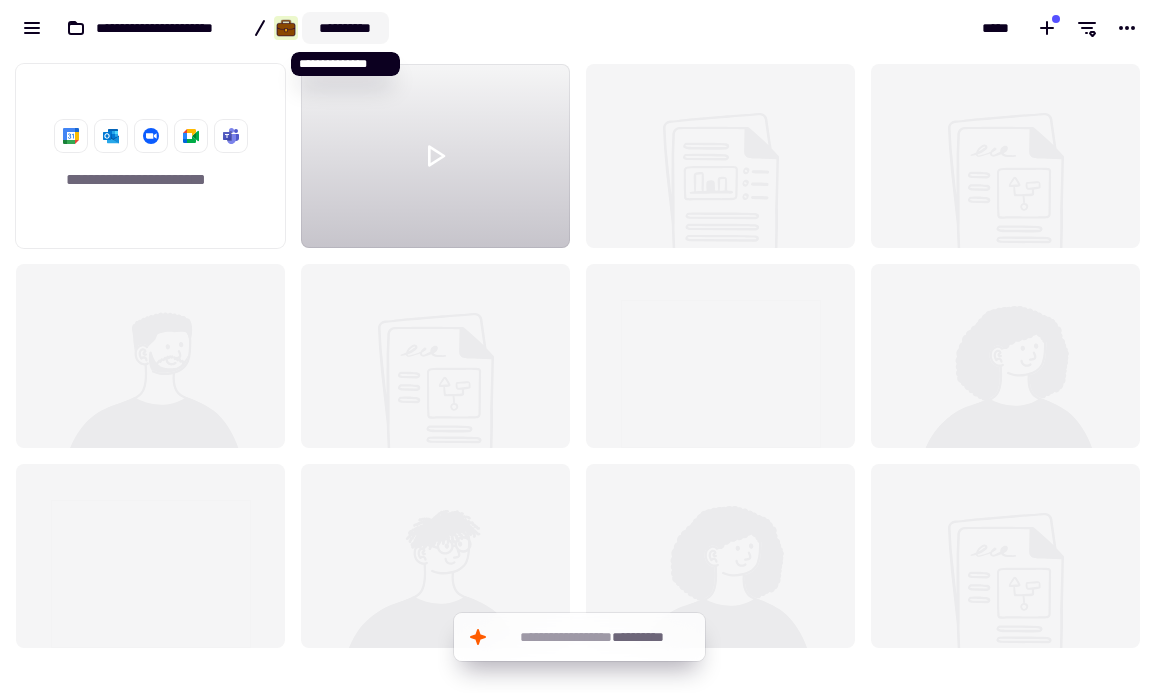 click on "**********" 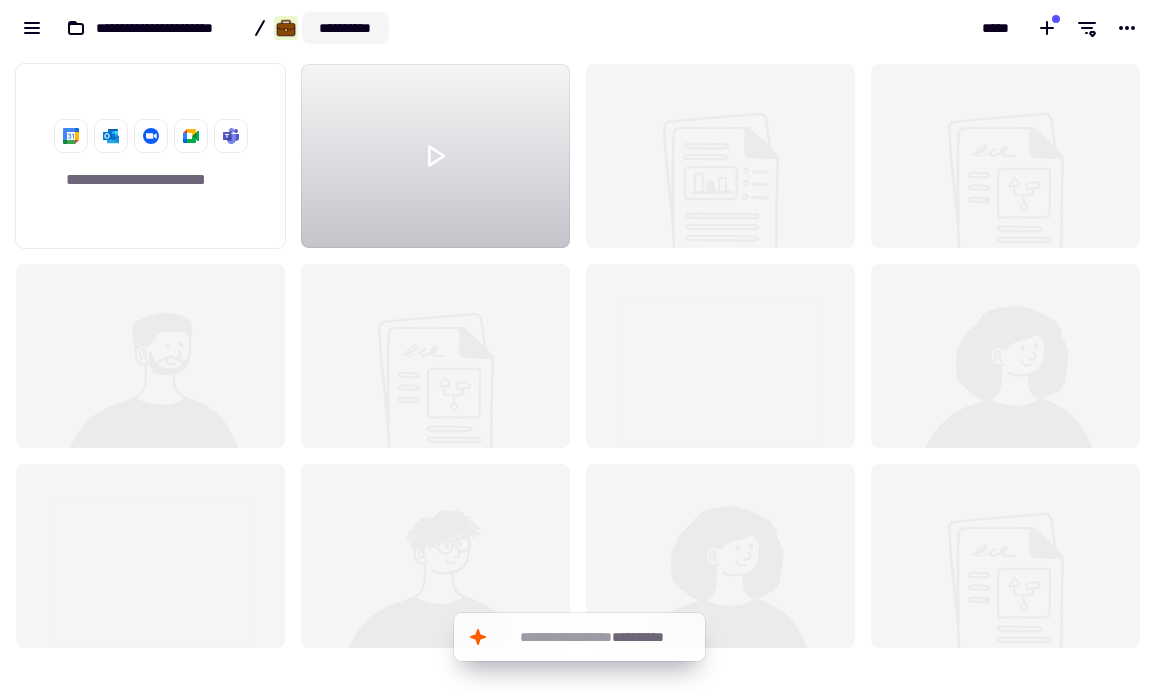 click on "**********" 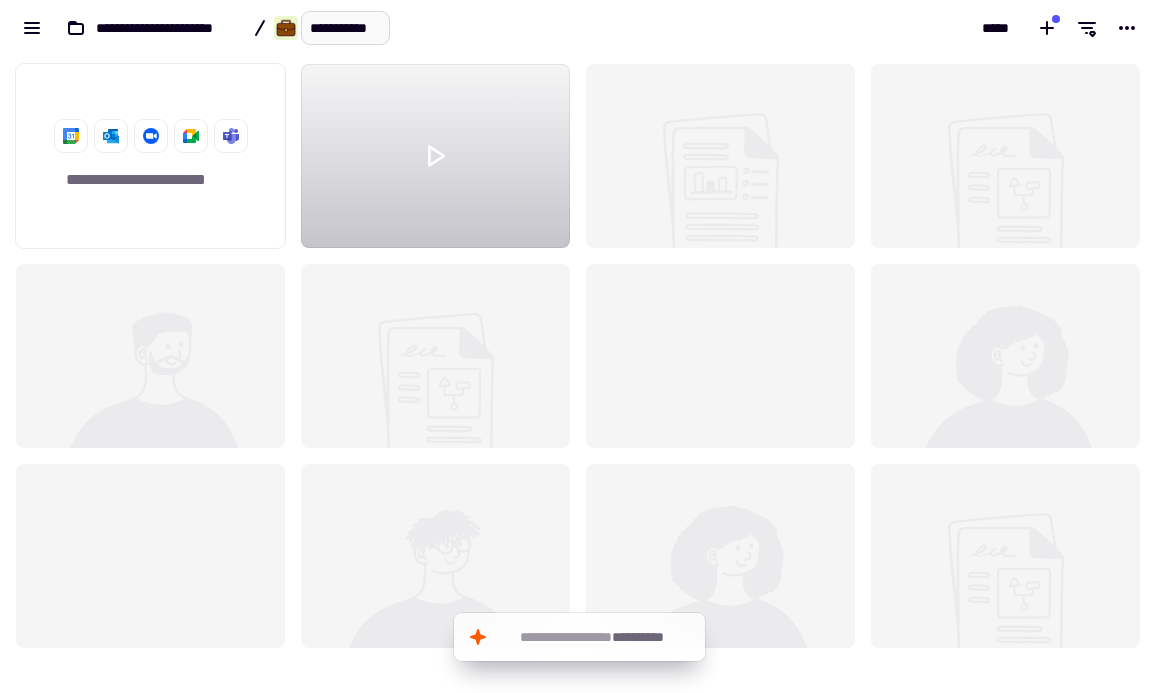 scroll, scrollTop: 0, scrollLeft: 12, axis: horizontal 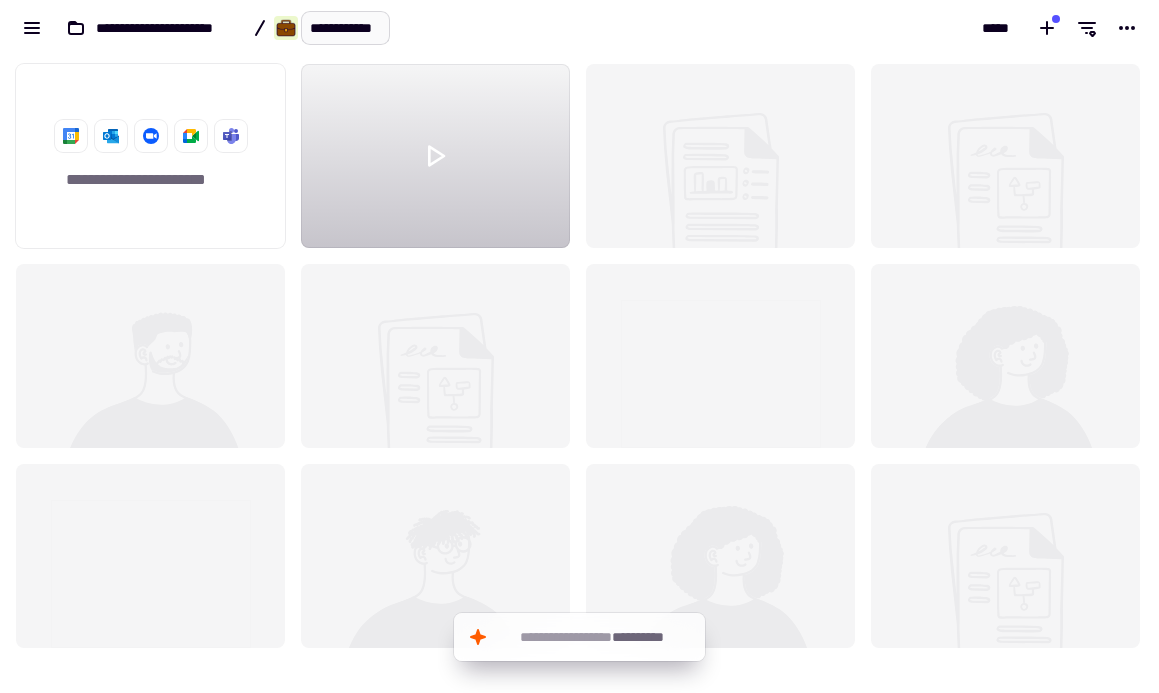 click on "**********" at bounding box center (345, 28) 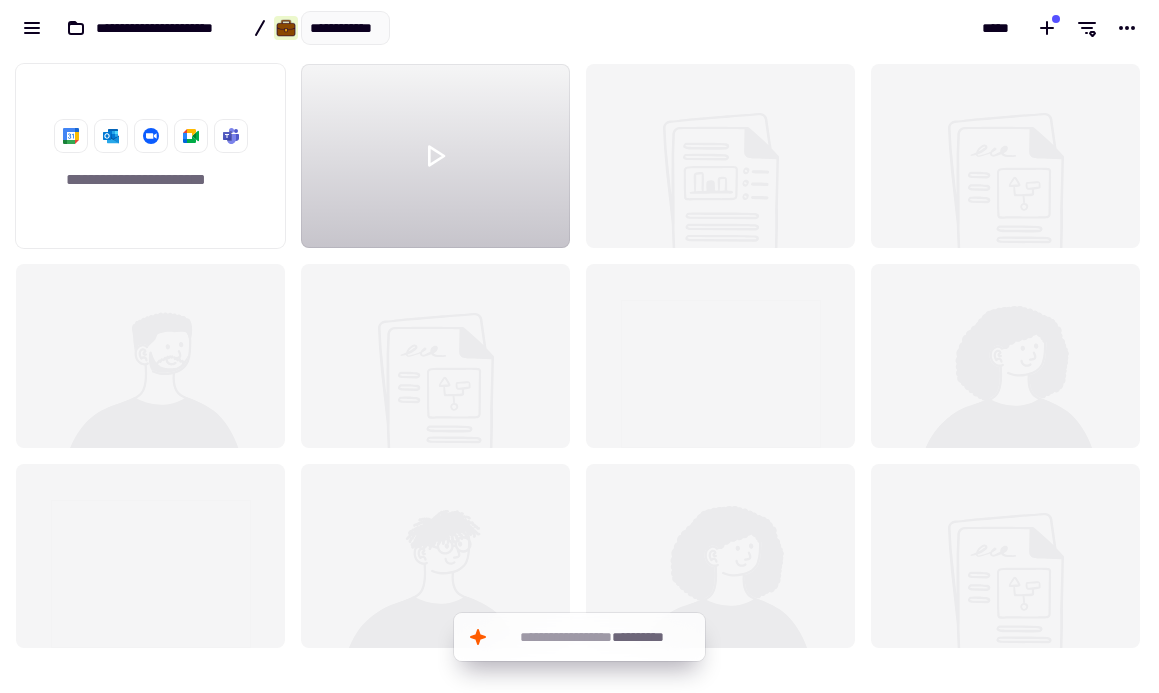 scroll, scrollTop: 0, scrollLeft: 16, axis: horizontal 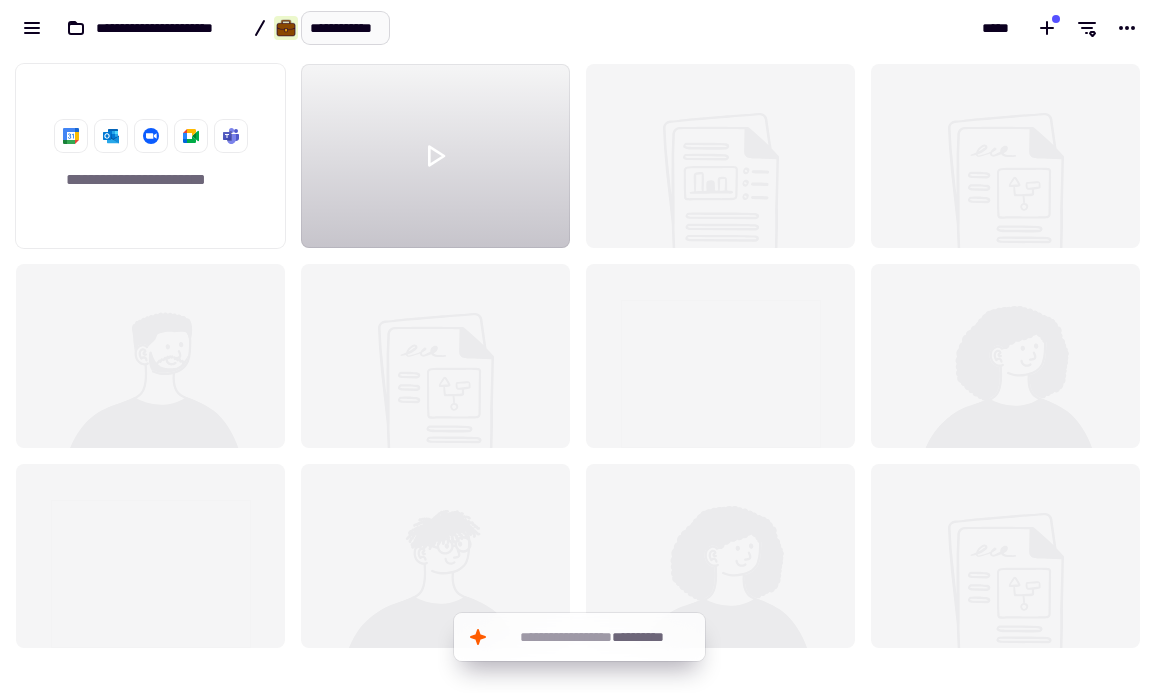 click on "**********" at bounding box center [345, 28] 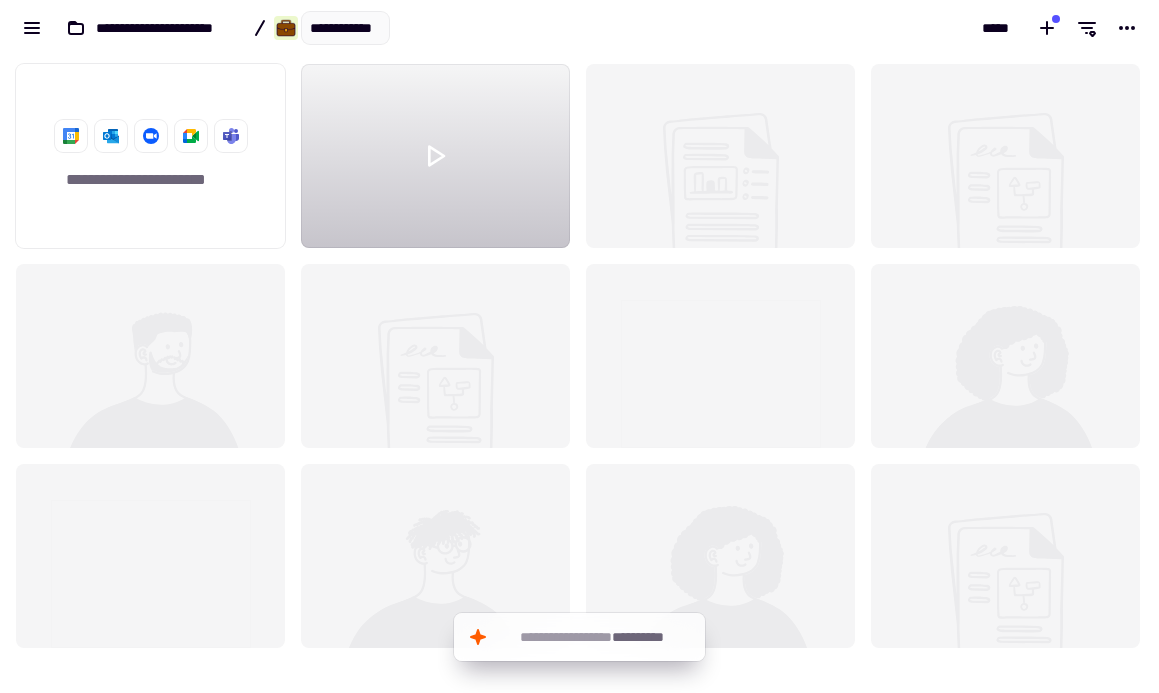click on "*****" at bounding box center [870, 28] 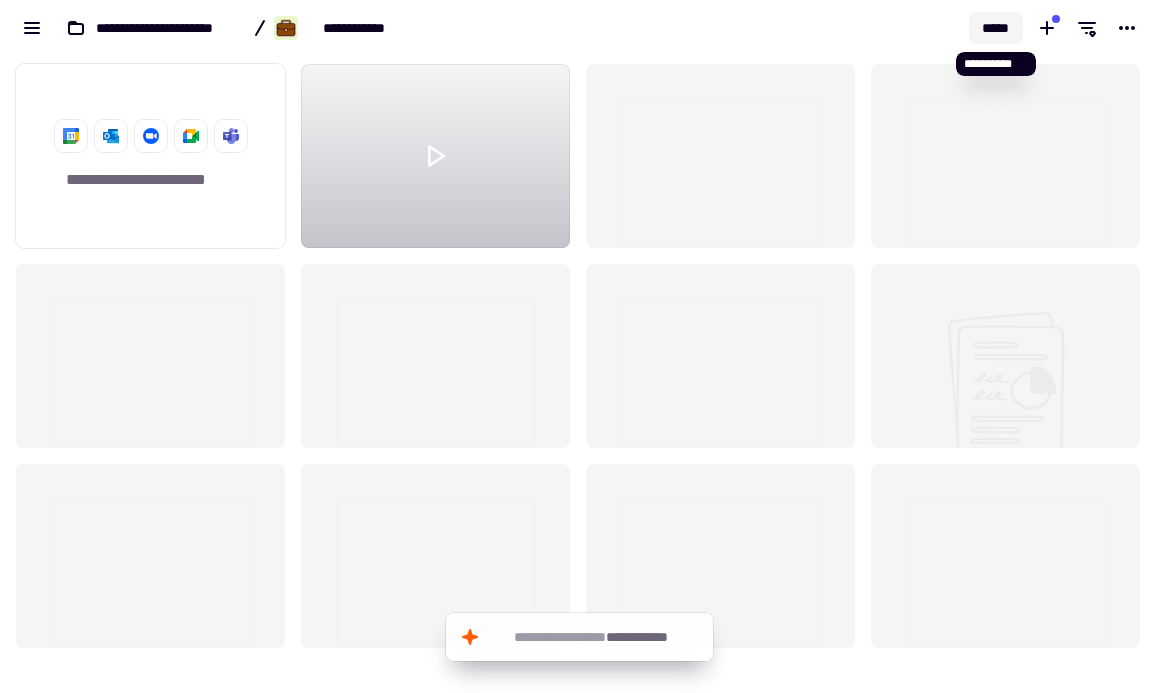 click on "*****" 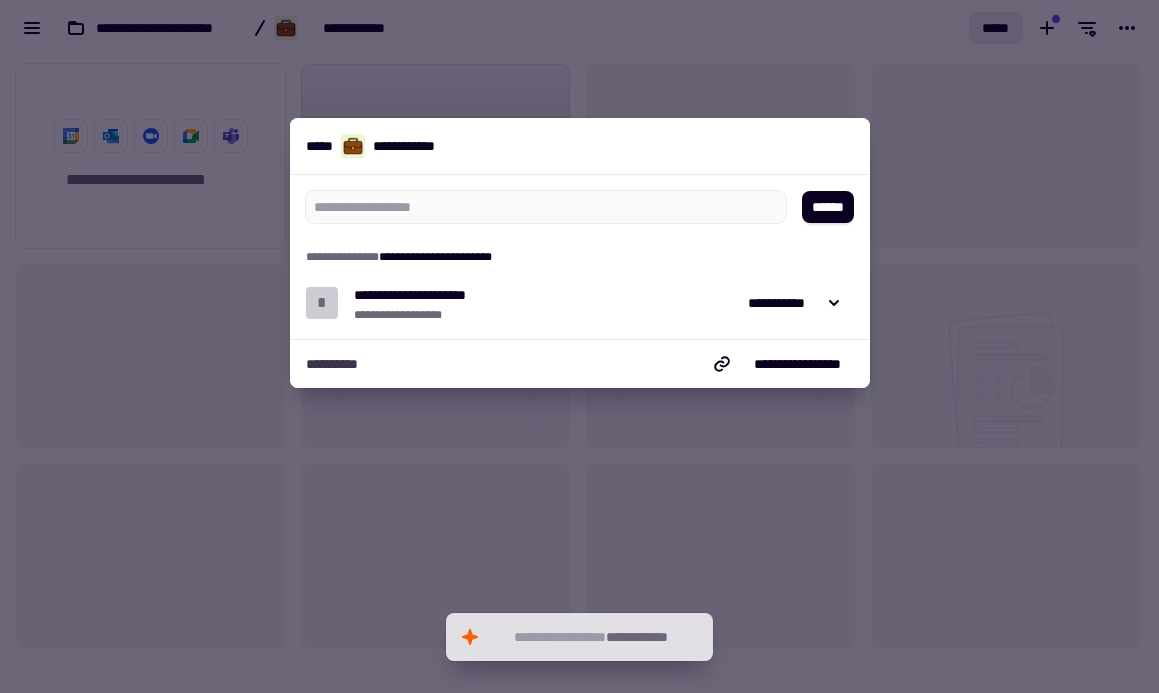 click at bounding box center [579, 346] 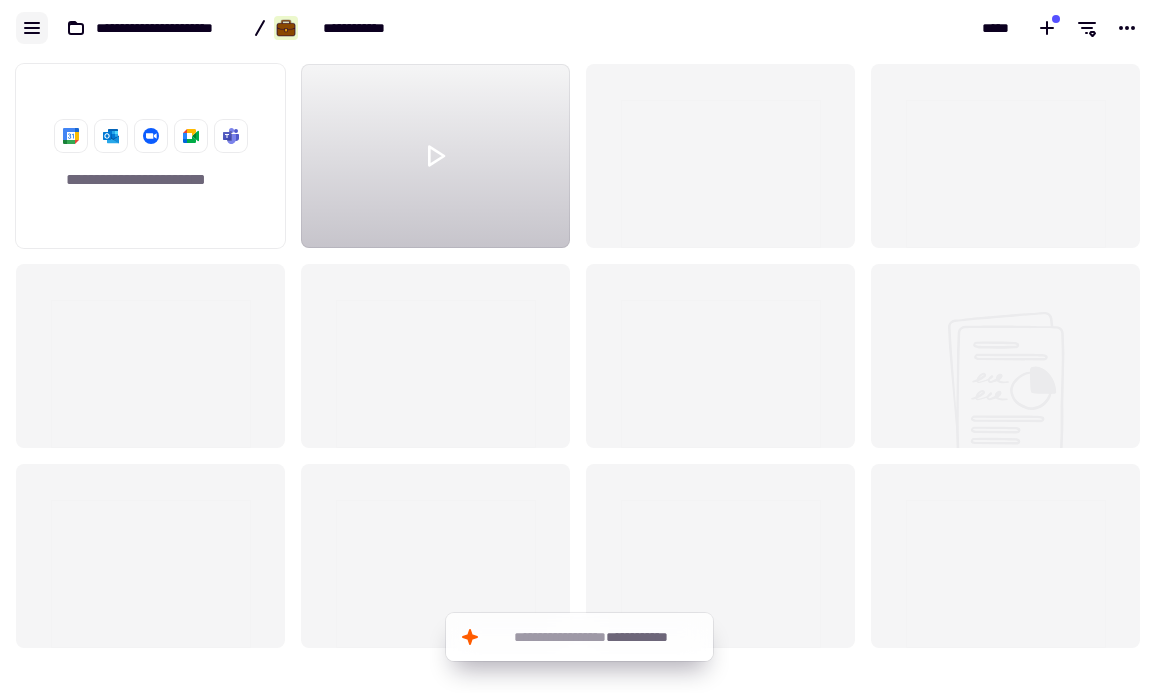 click 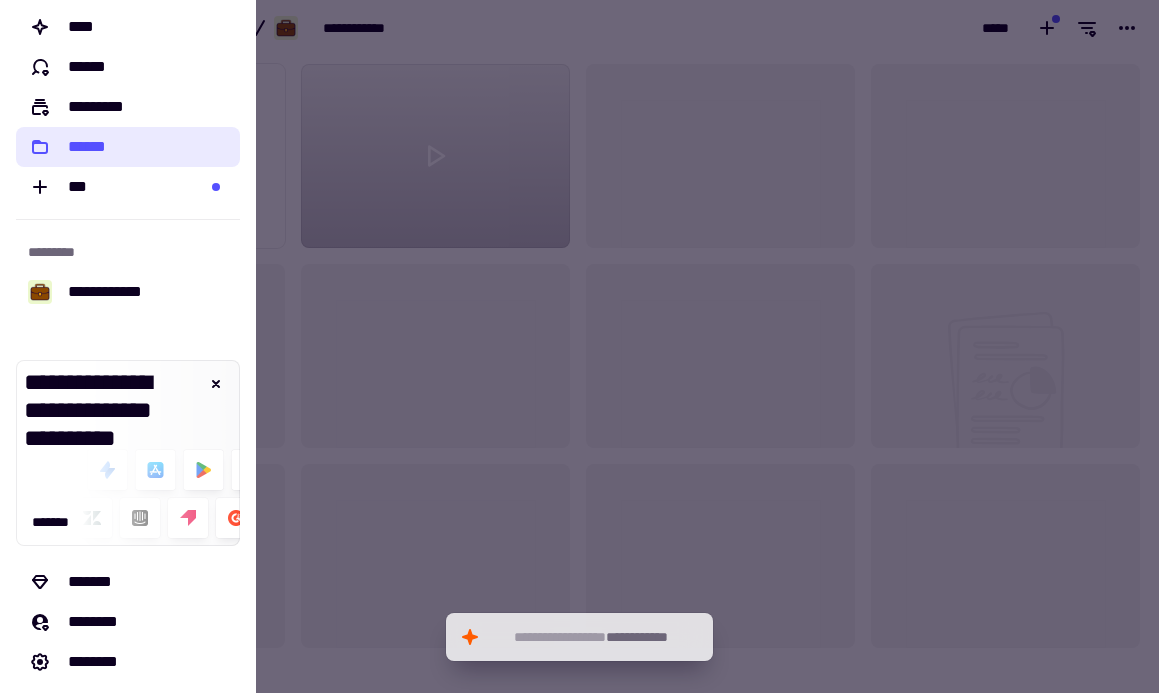 scroll, scrollTop: 94, scrollLeft: 0, axis: vertical 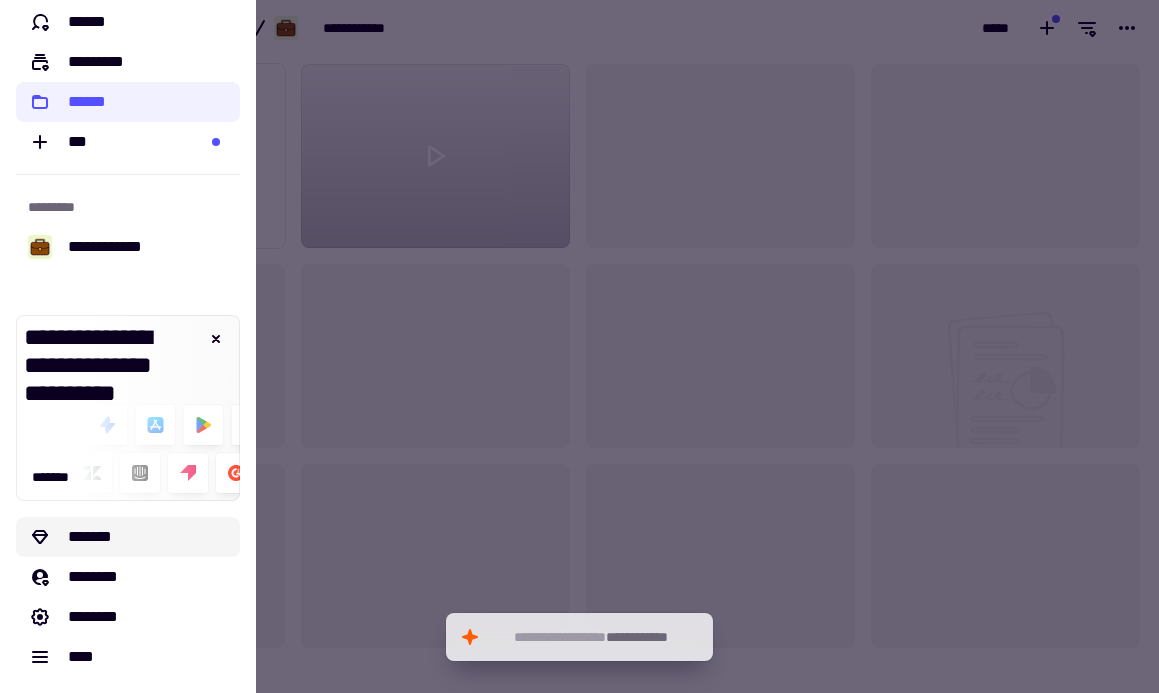 click on "*******" 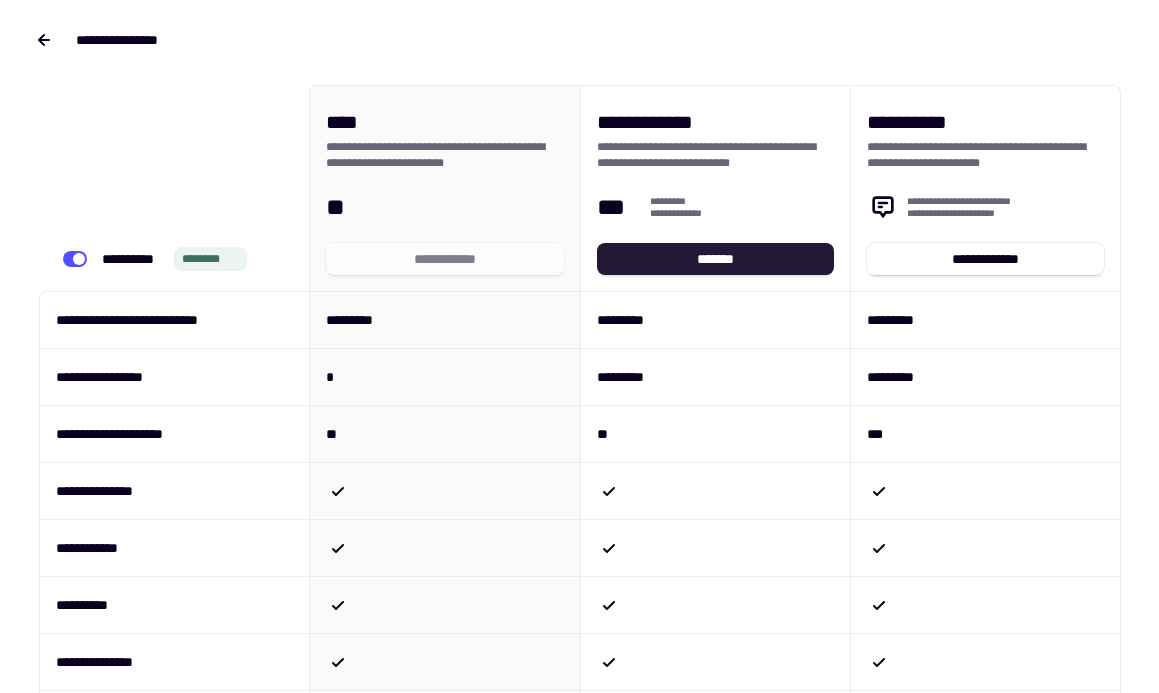 click on "*******" 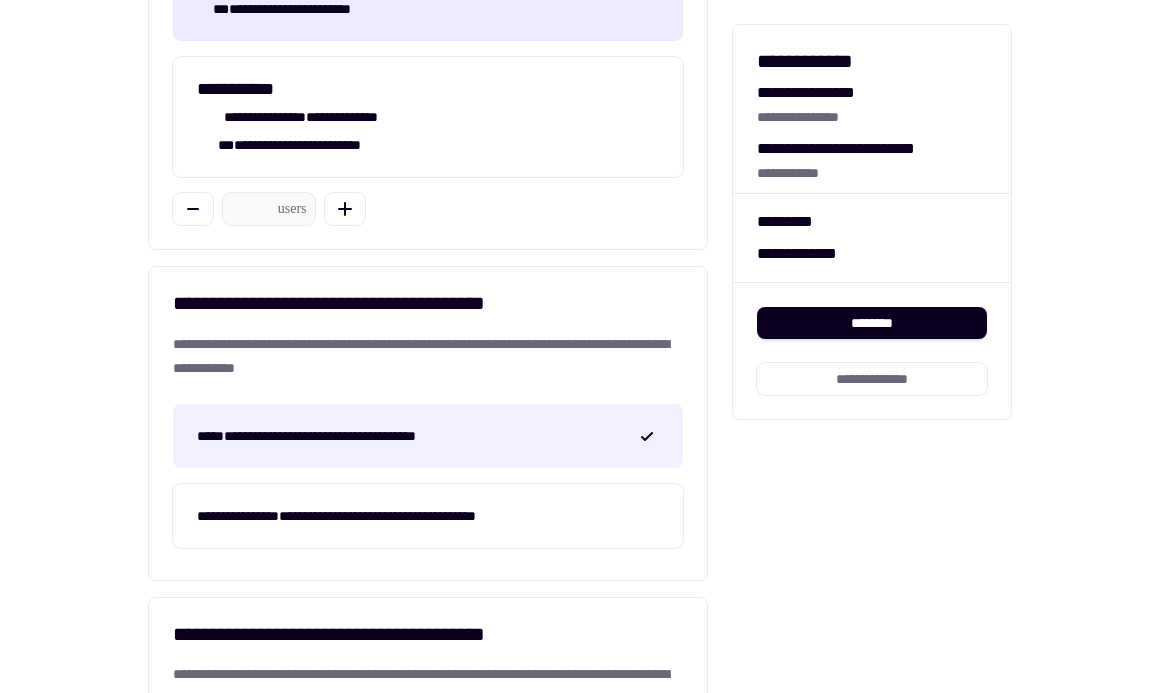scroll, scrollTop: 0, scrollLeft: 0, axis: both 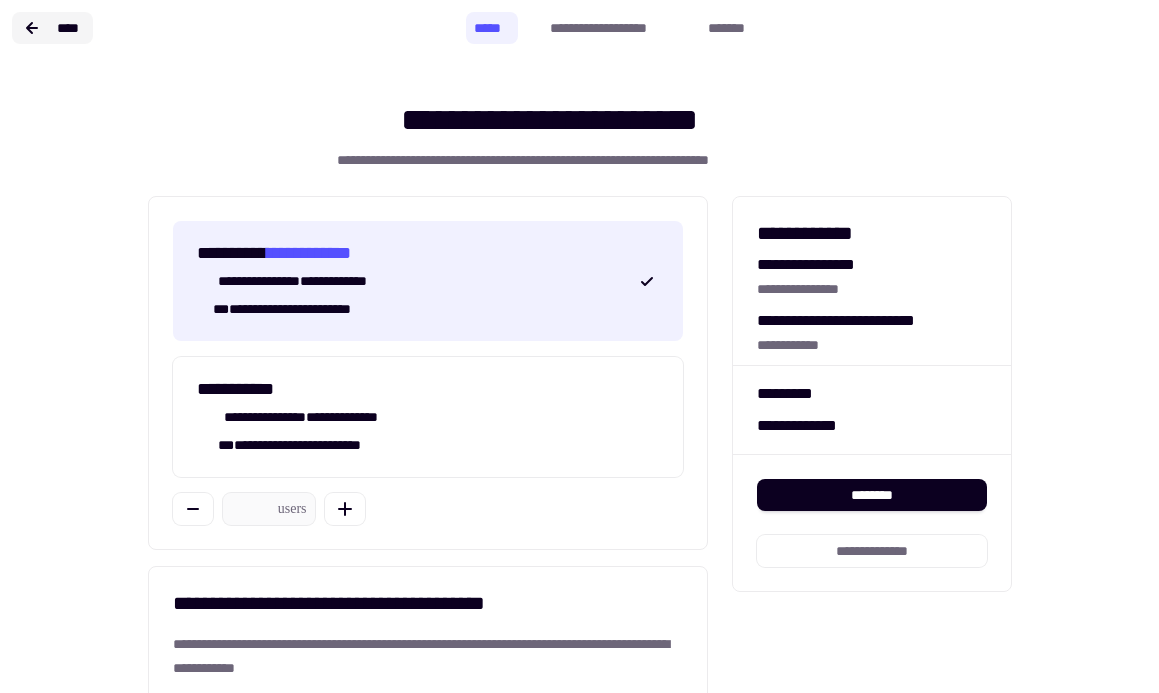 click on "****" 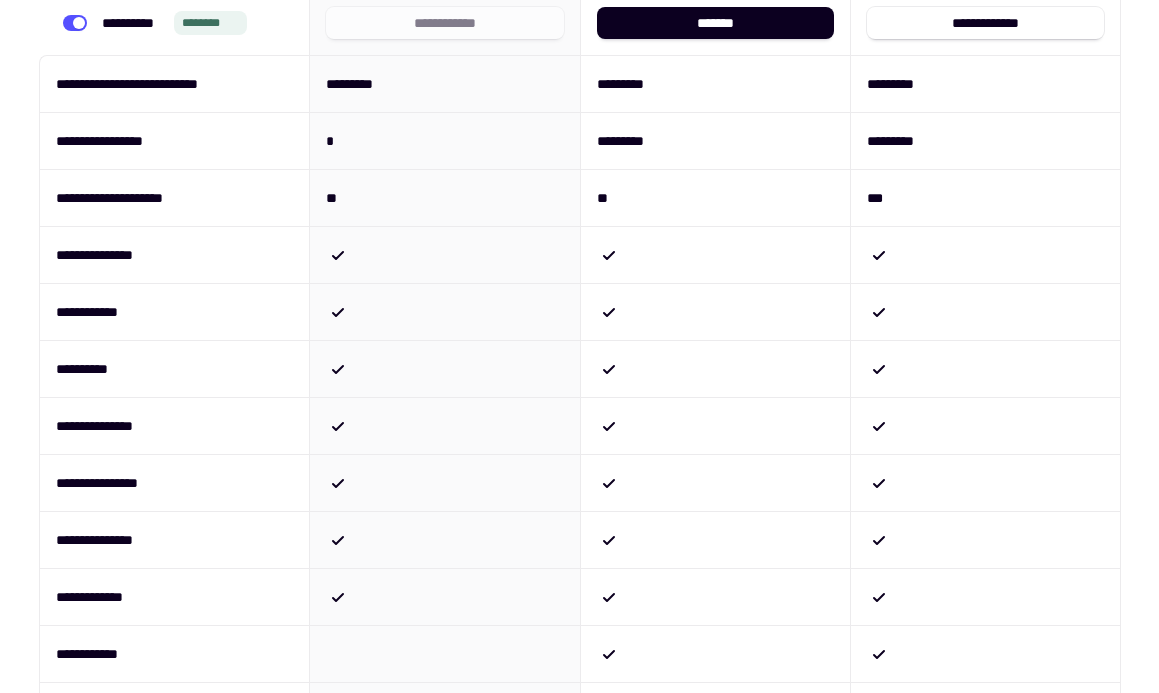 scroll, scrollTop: 103, scrollLeft: 0, axis: vertical 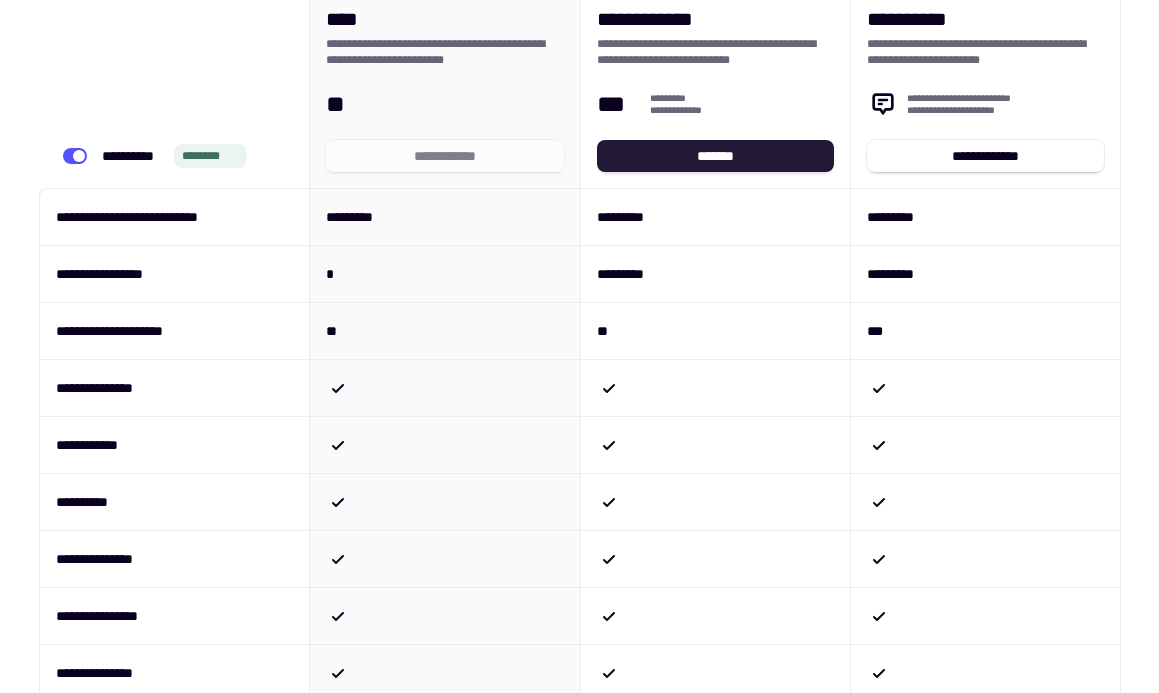 click on "*******" 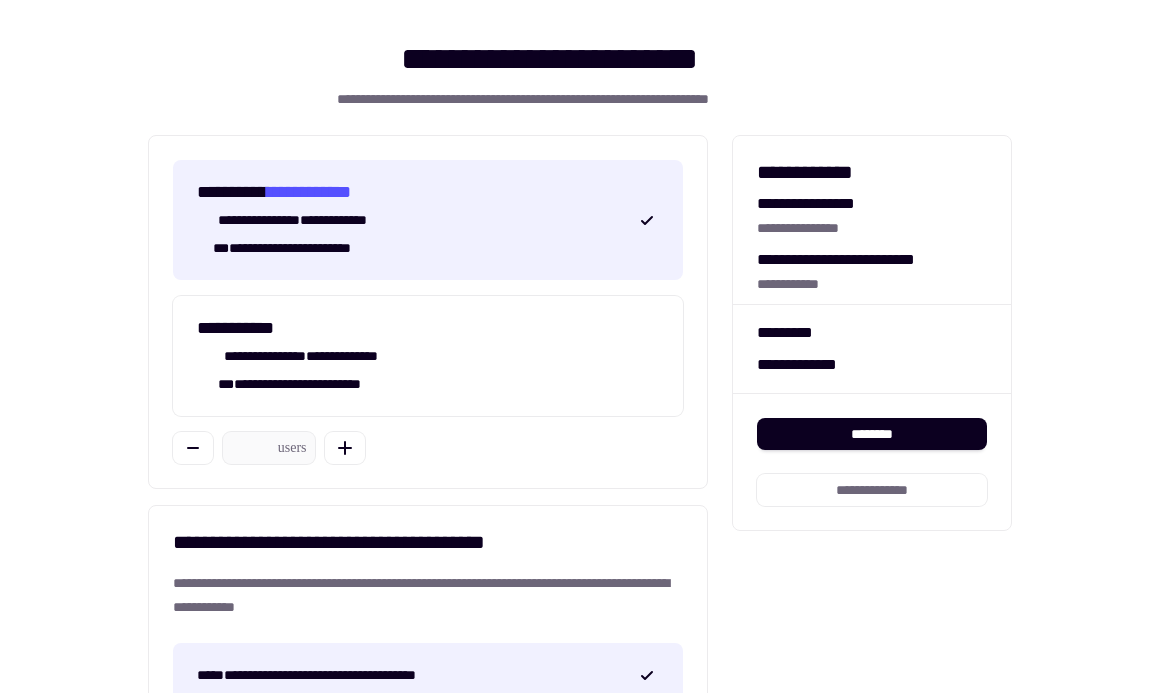 scroll, scrollTop: 345, scrollLeft: 0, axis: vertical 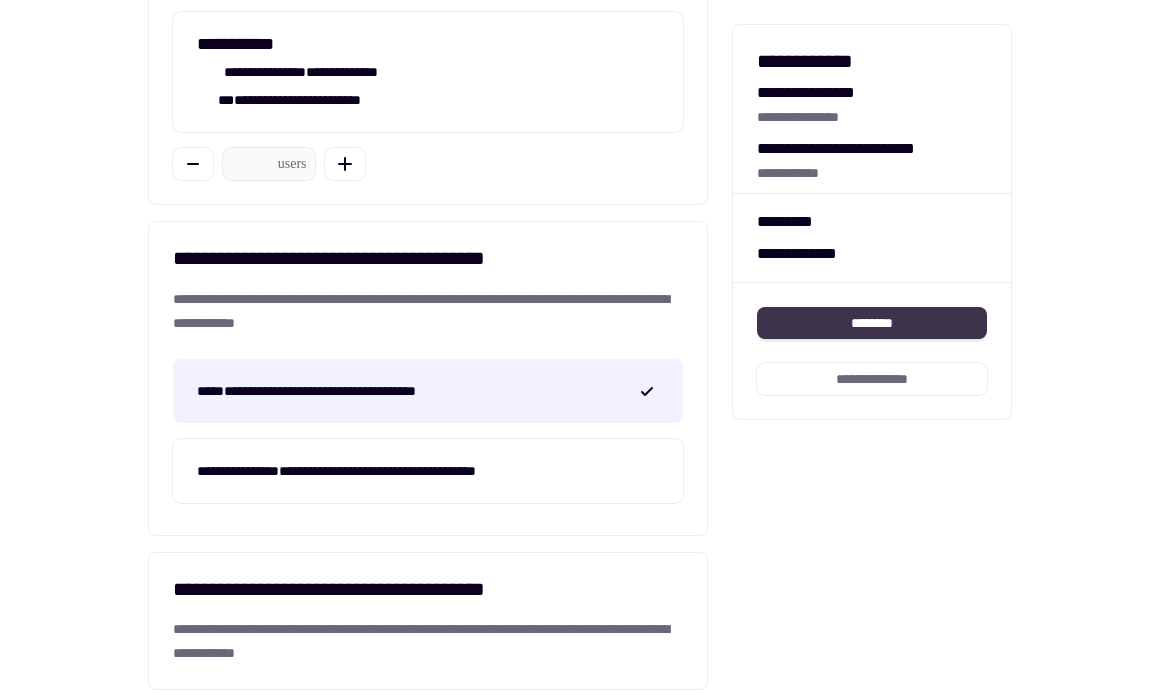 click on "********" 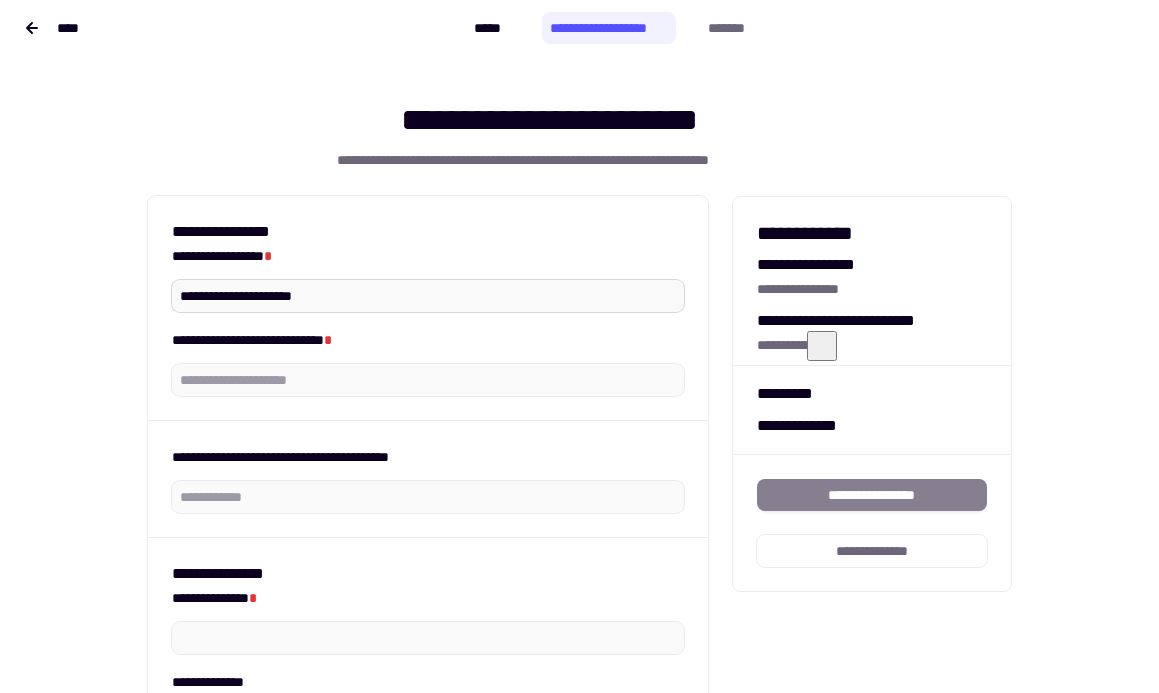 click on "**********" at bounding box center (428, 296) 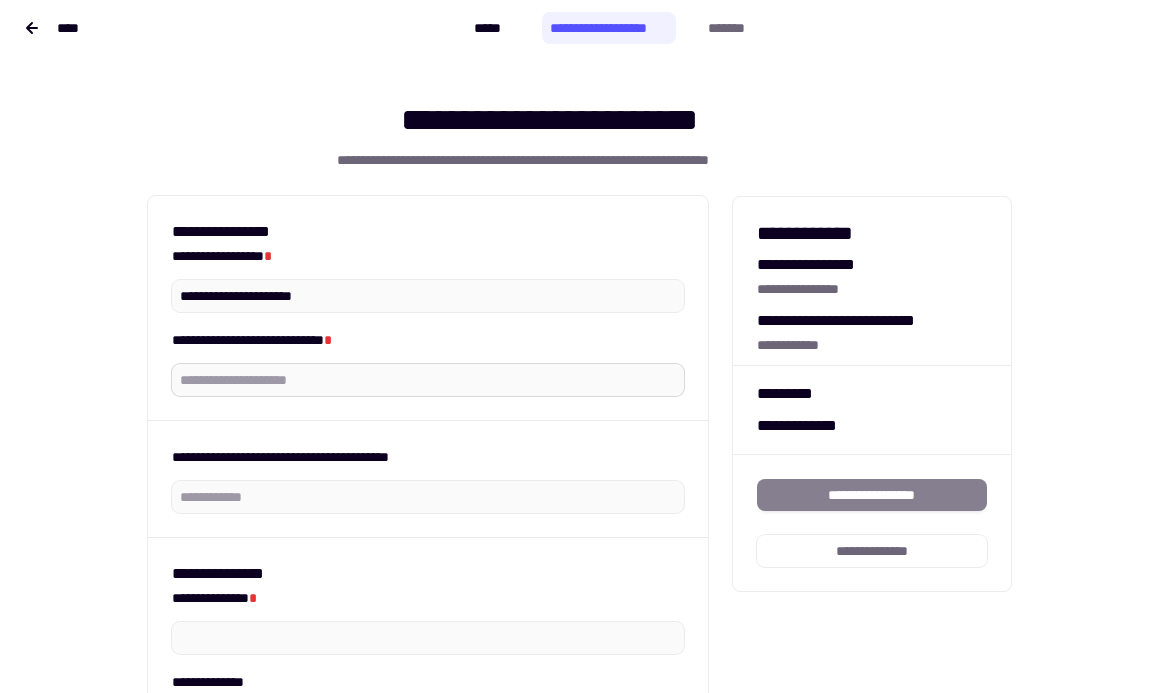 click on "**********" at bounding box center (428, 380) 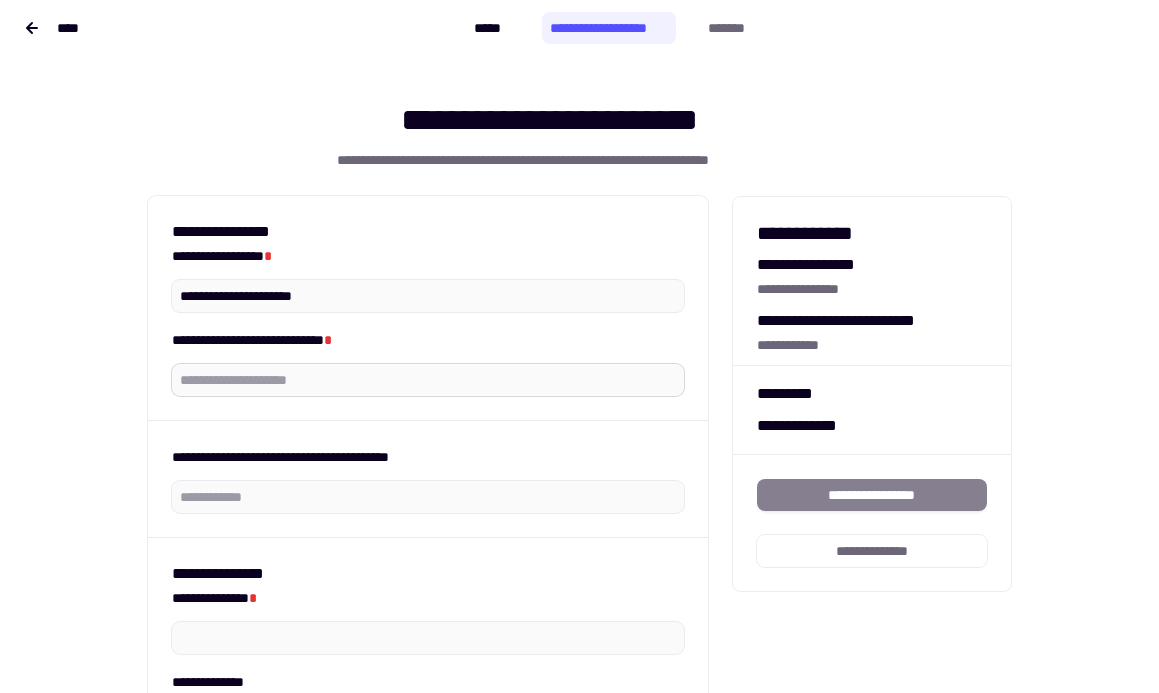 type on "**********" 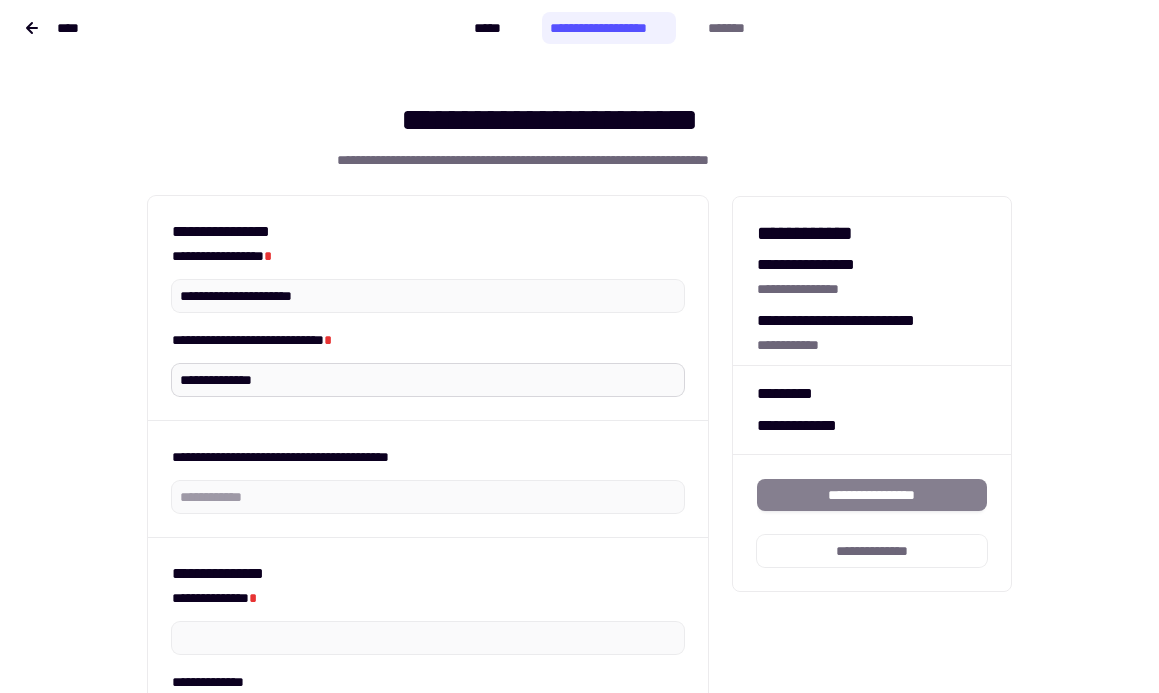 type on "**********" 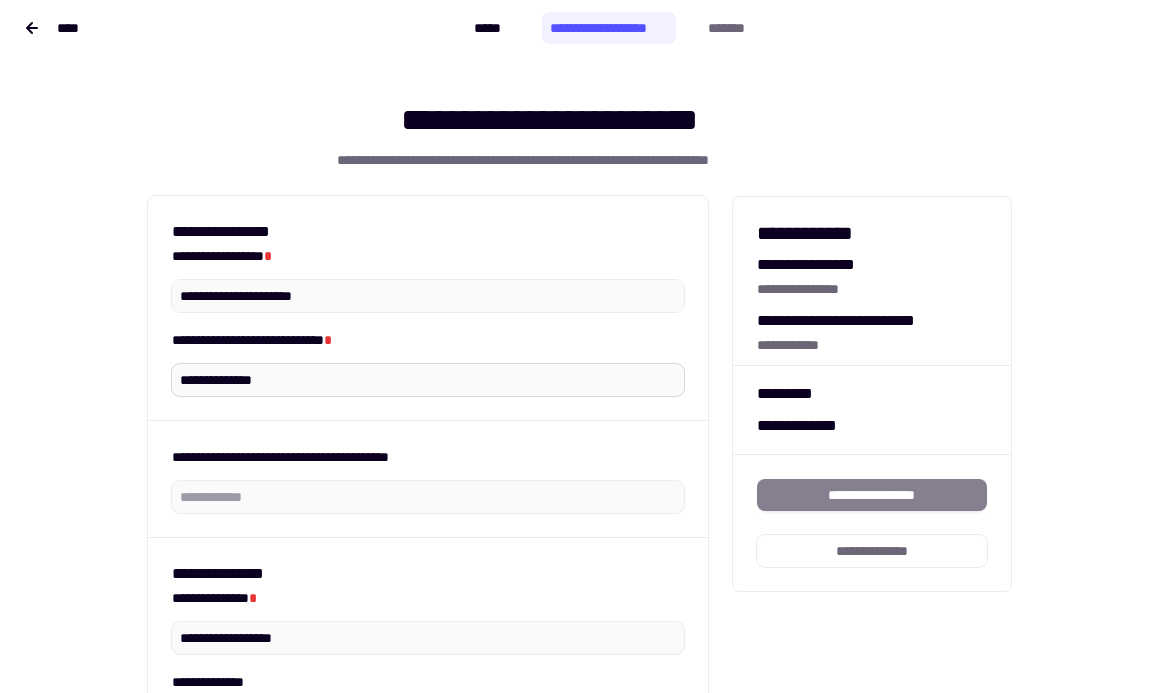 type on "********" 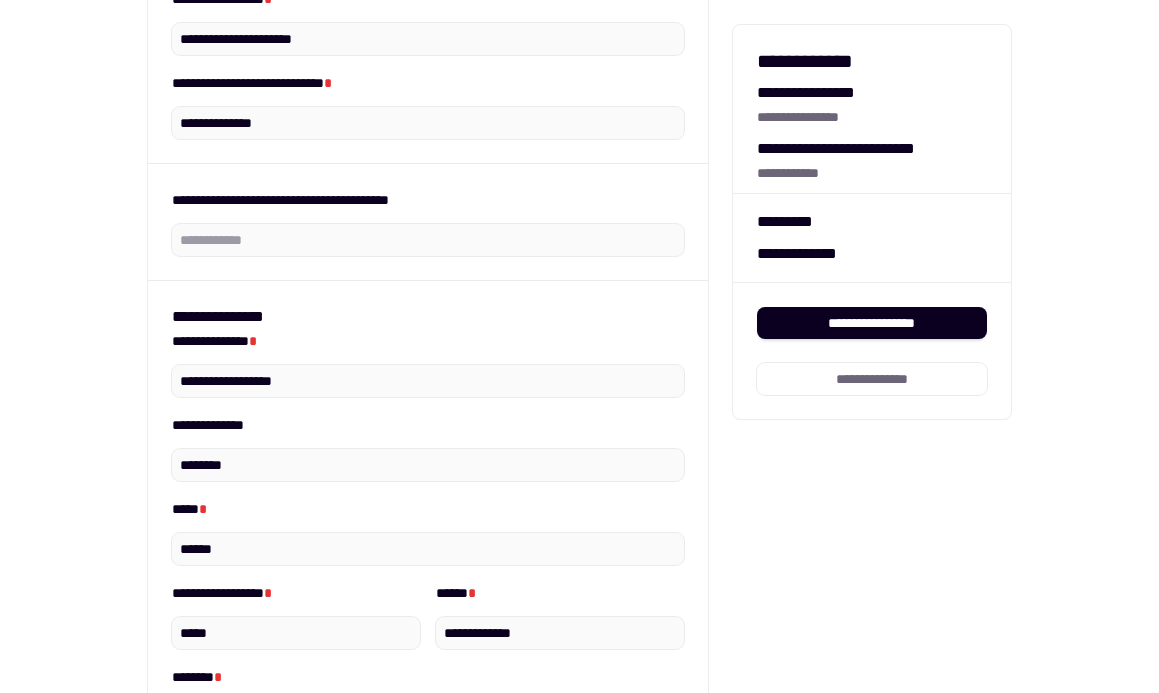 scroll, scrollTop: 166, scrollLeft: 0, axis: vertical 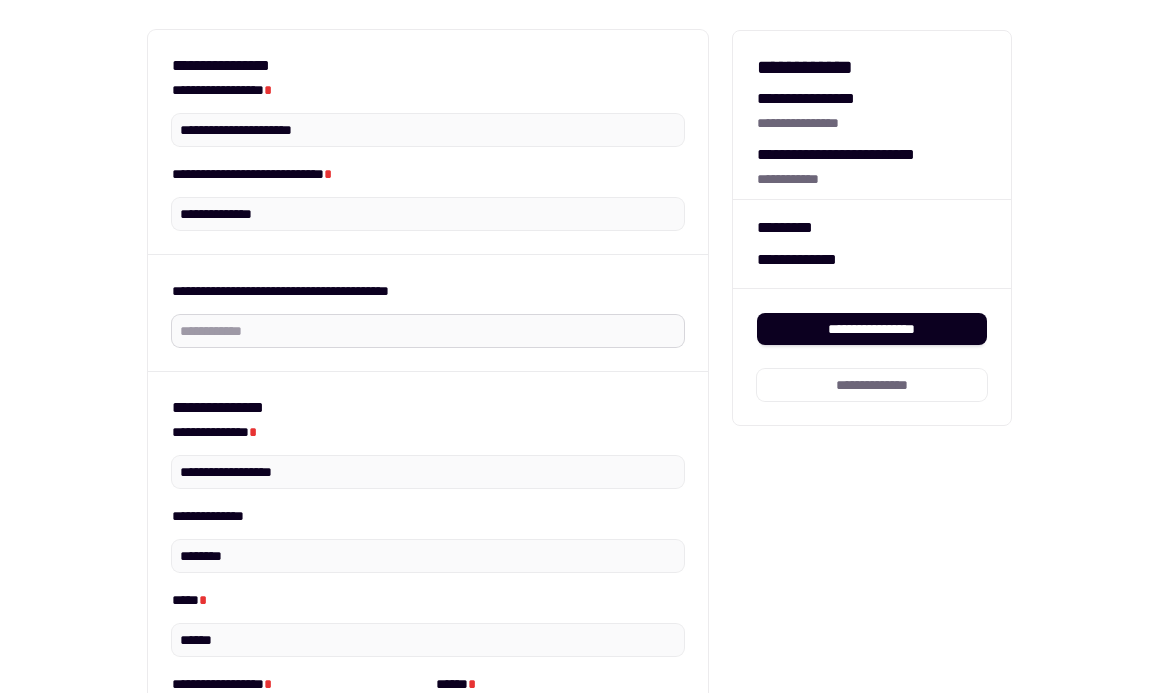 click on "**********" at bounding box center [428, 331] 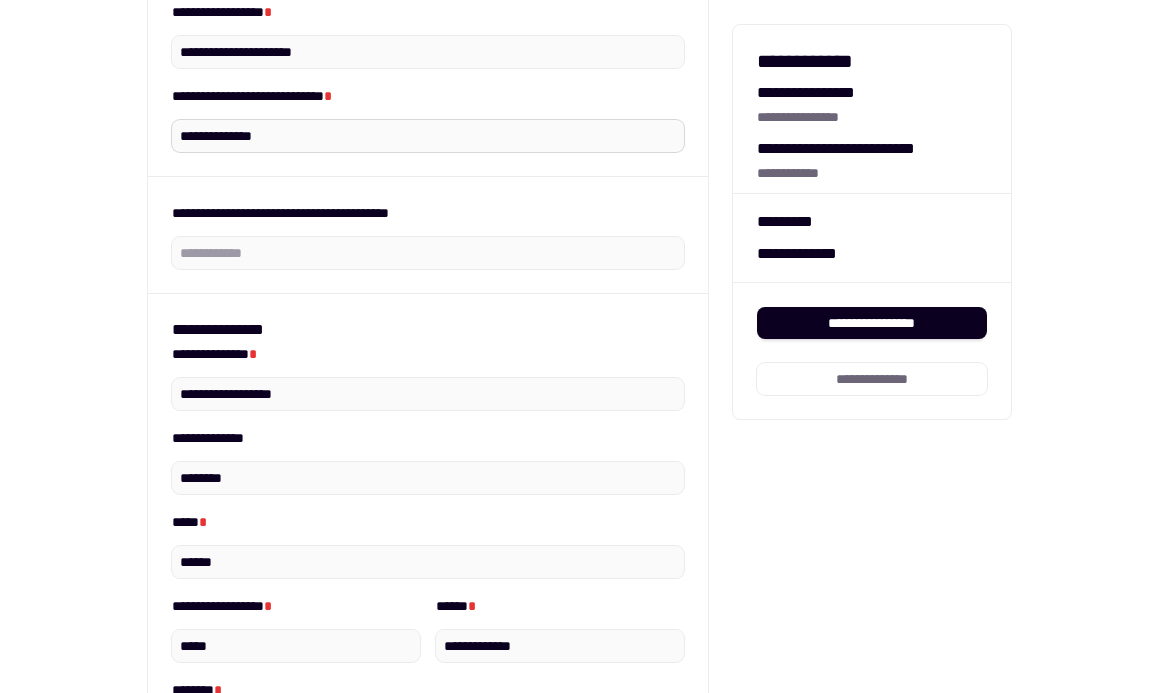 scroll, scrollTop: 246, scrollLeft: 0, axis: vertical 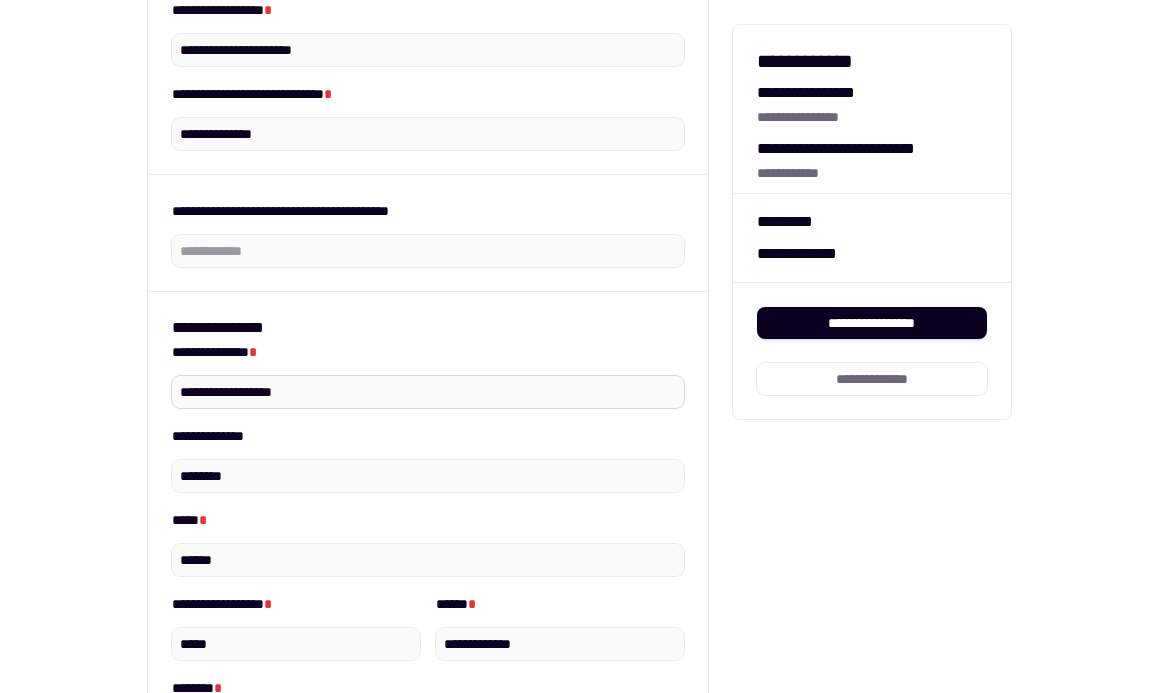 drag, startPoint x: 344, startPoint y: 397, endPoint x: 176, endPoint y: 392, distance: 168.07439 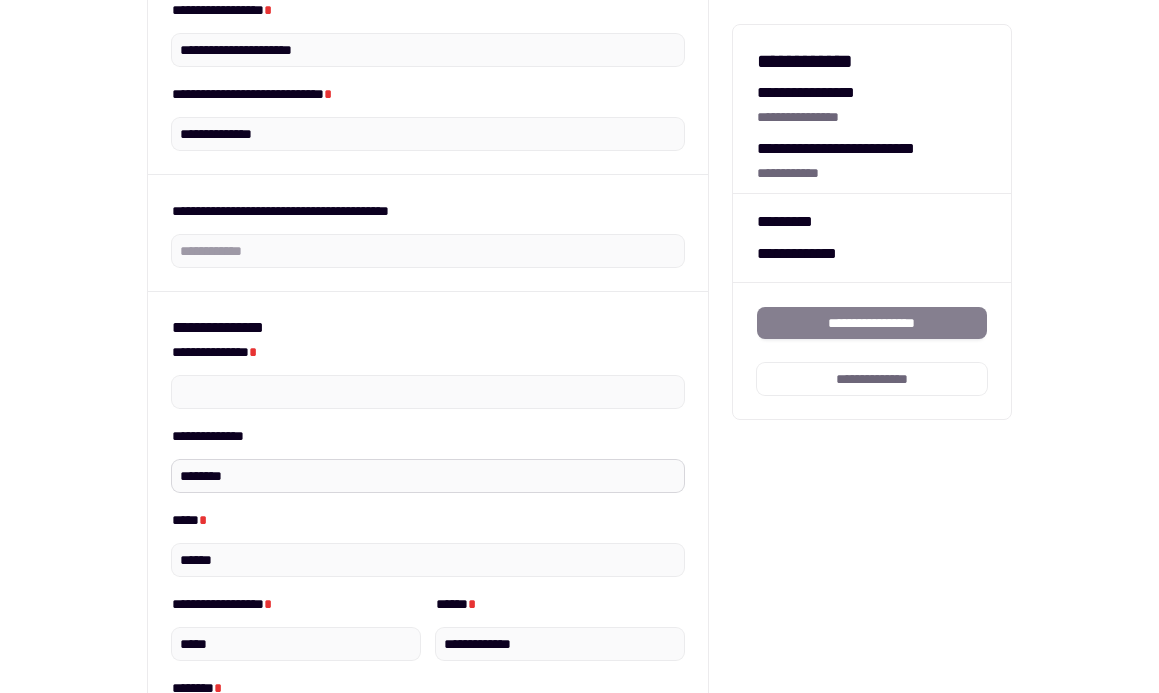 type 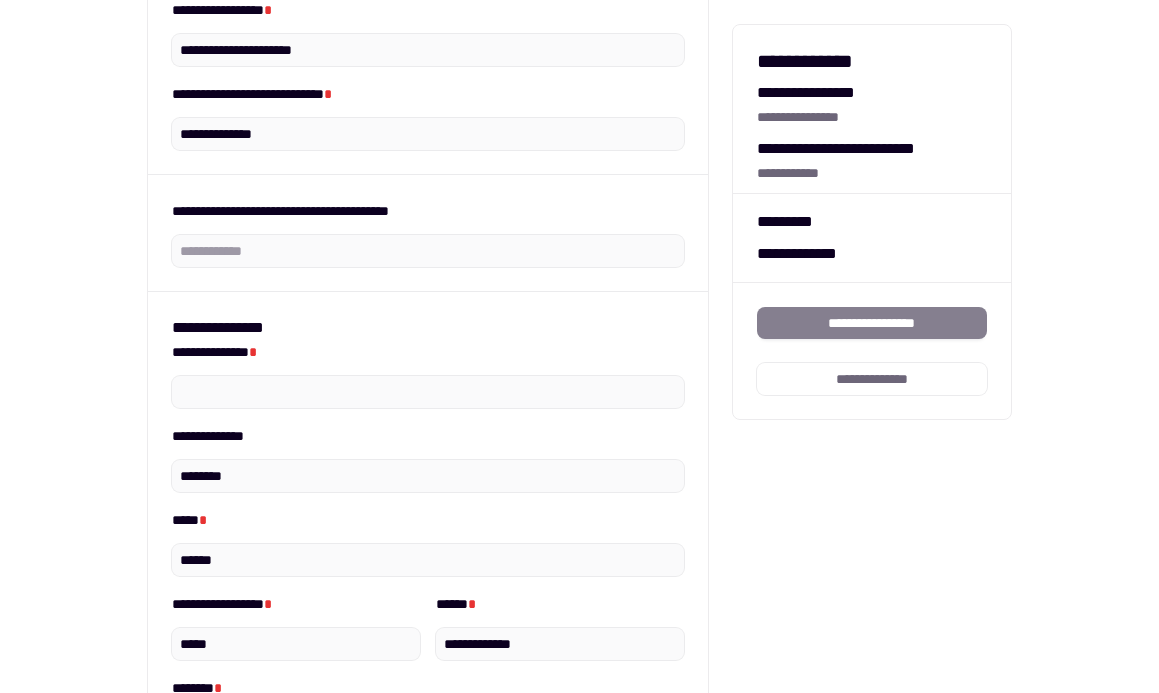 drag, startPoint x: 277, startPoint y: 483, endPoint x: 142, endPoint y: 483, distance: 135 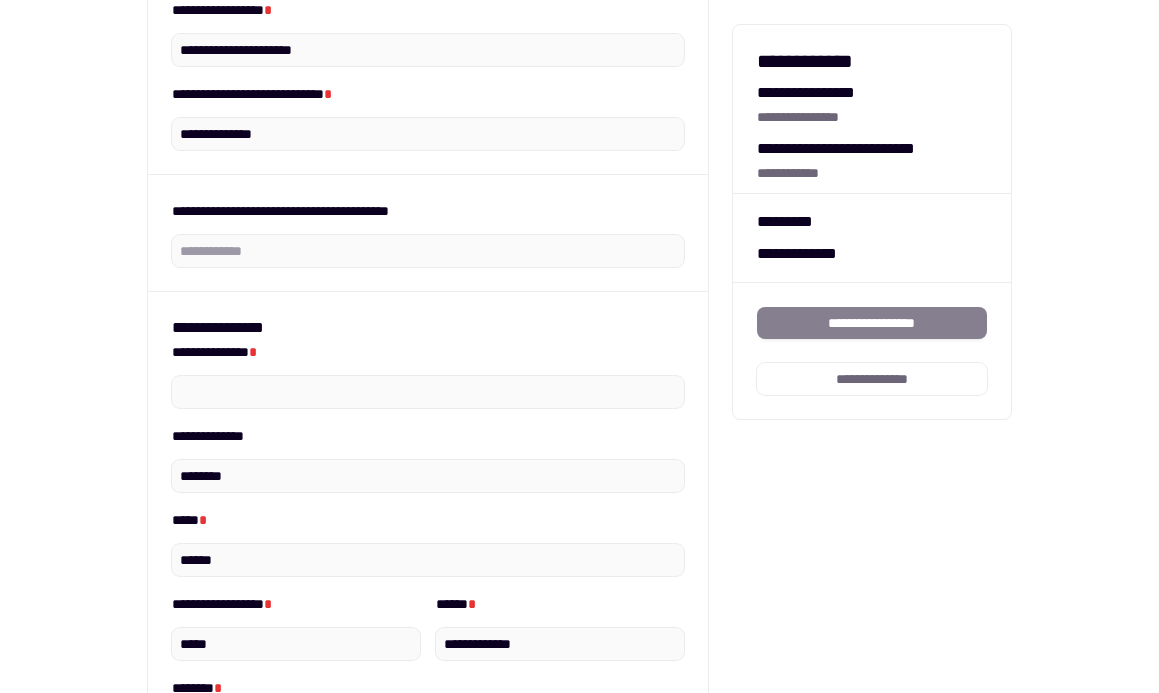click on "**********" at bounding box center [580, 442] 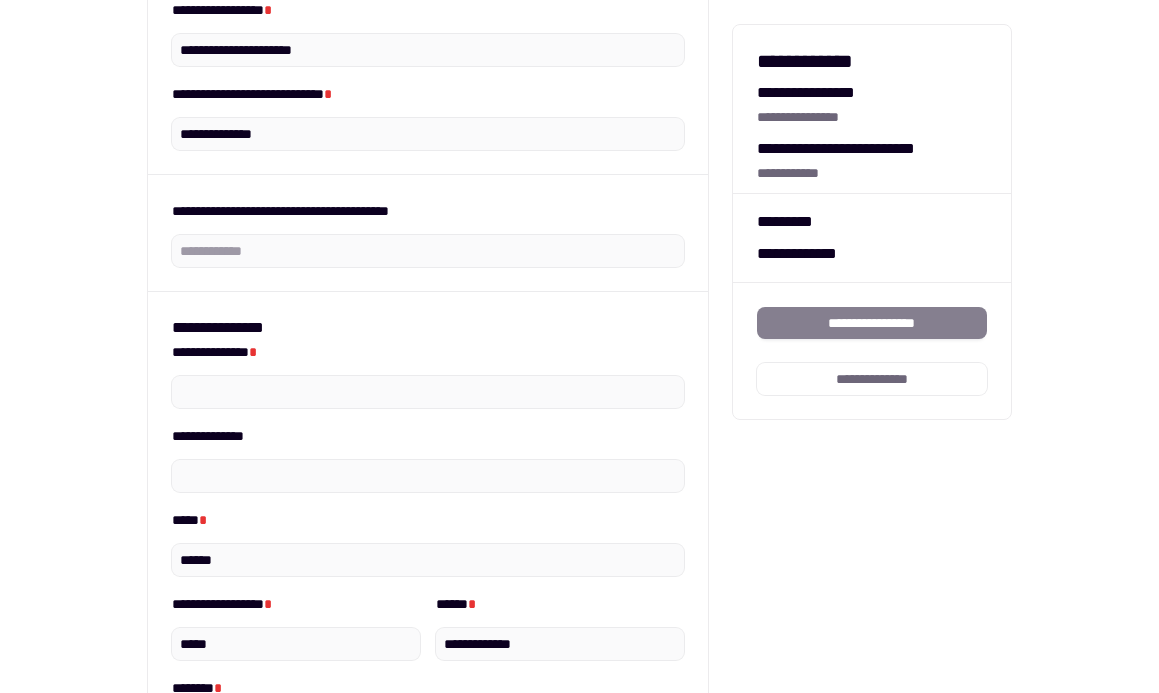 scroll, scrollTop: 339, scrollLeft: 0, axis: vertical 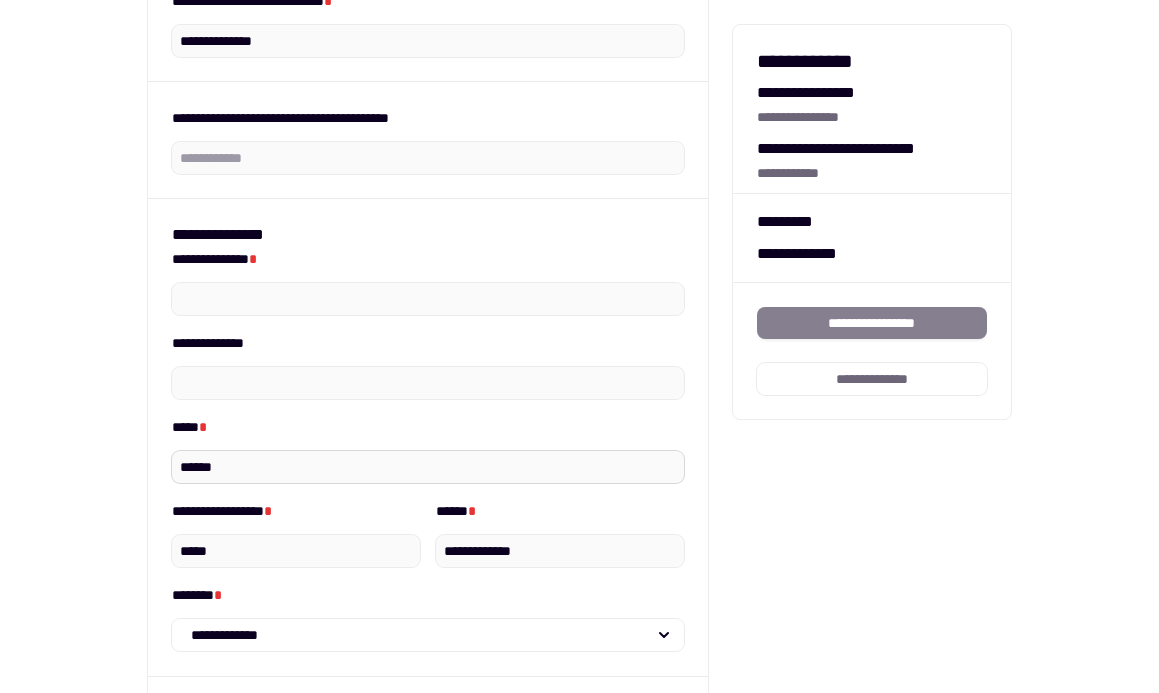 type 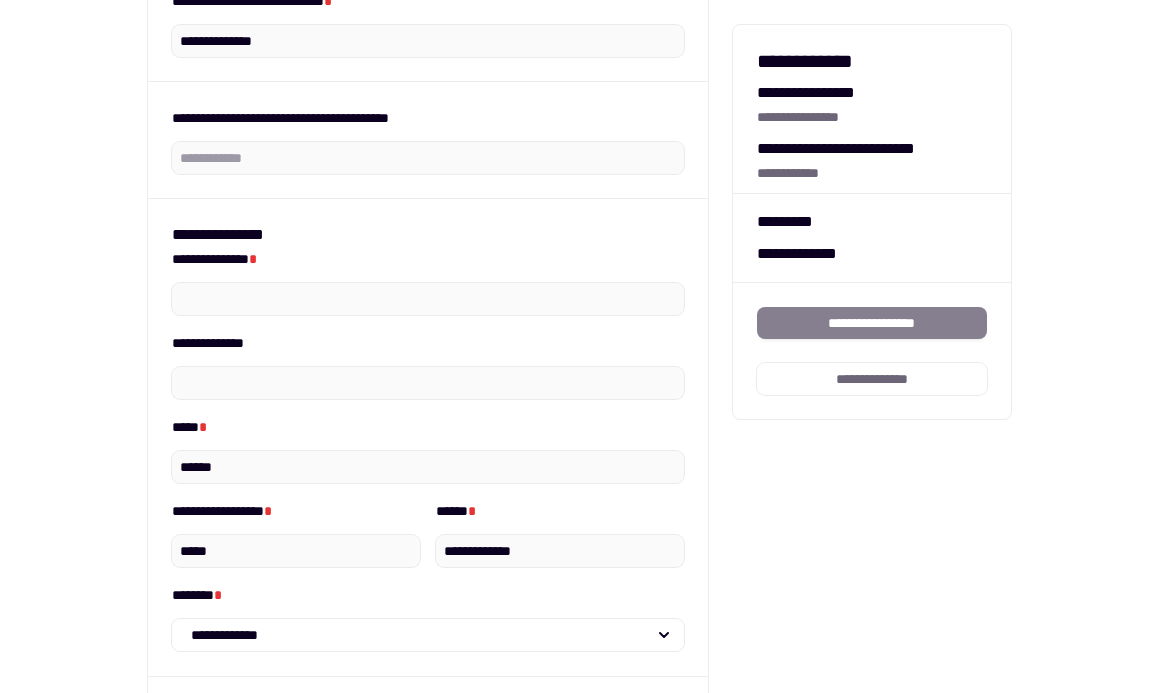 drag, startPoint x: 246, startPoint y: 468, endPoint x: 162, endPoint y: 468, distance: 84 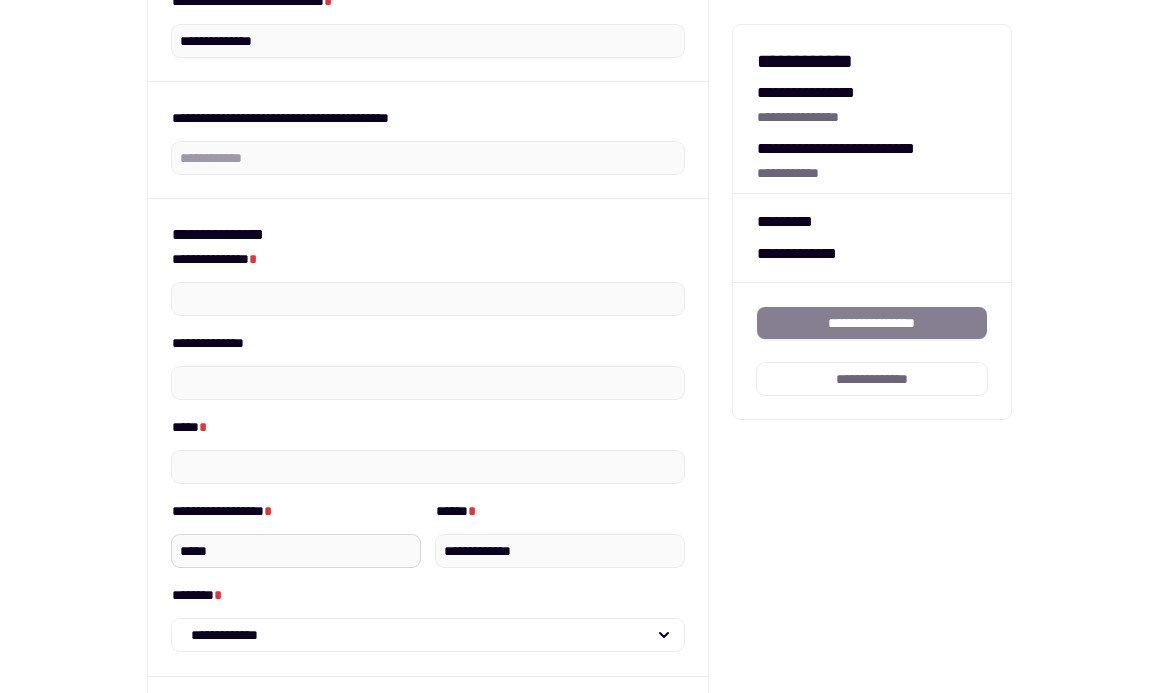 type 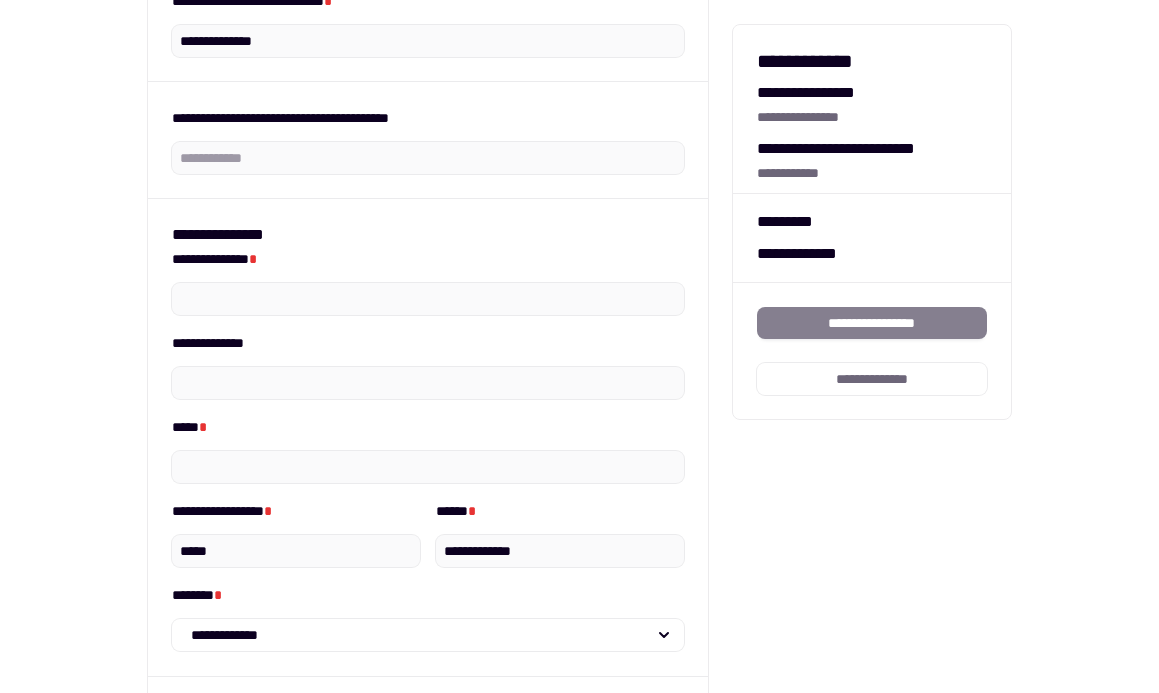 drag, startPoint x: 243, startPoint y: 559, endPoint x: 164, endPoint y: 559, distance: 79 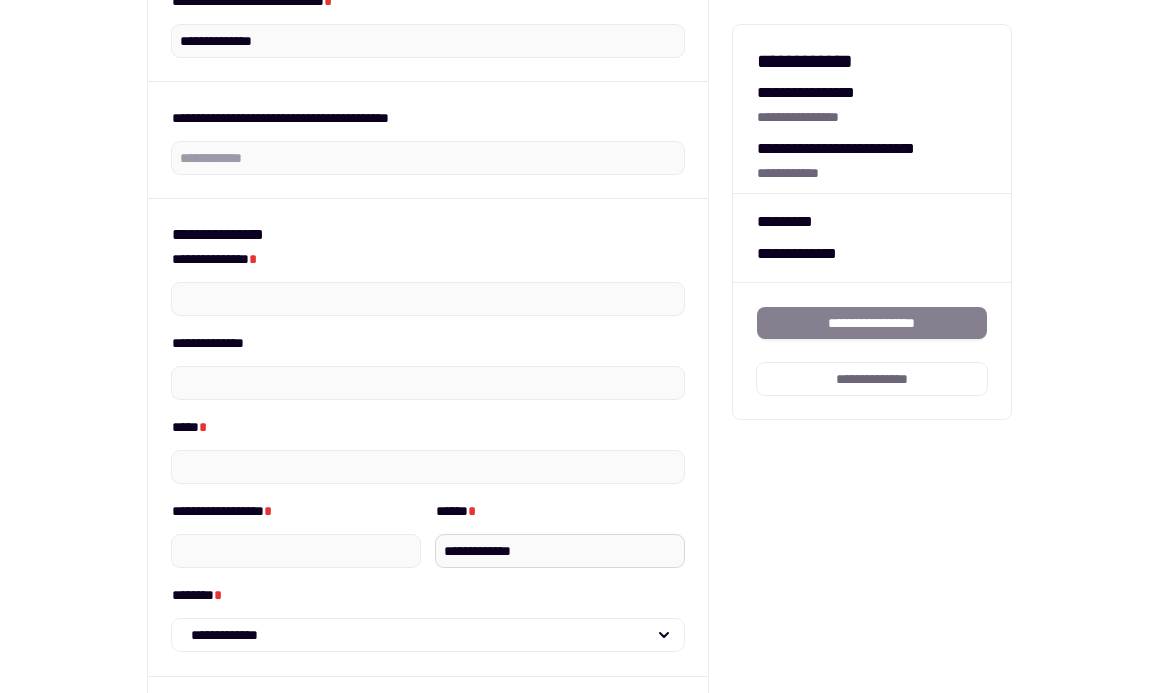 type 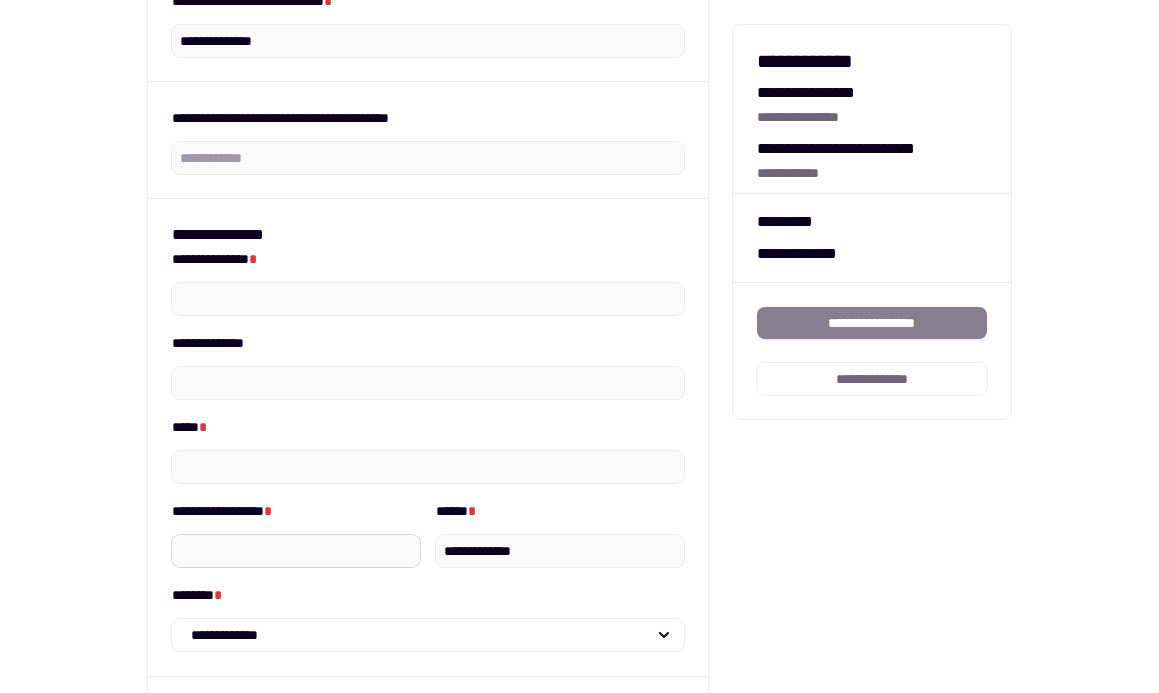 drag, startPoint x: 592, startPoint y: 554, endPoint x: 377, endPoint y: 554, distance: 215 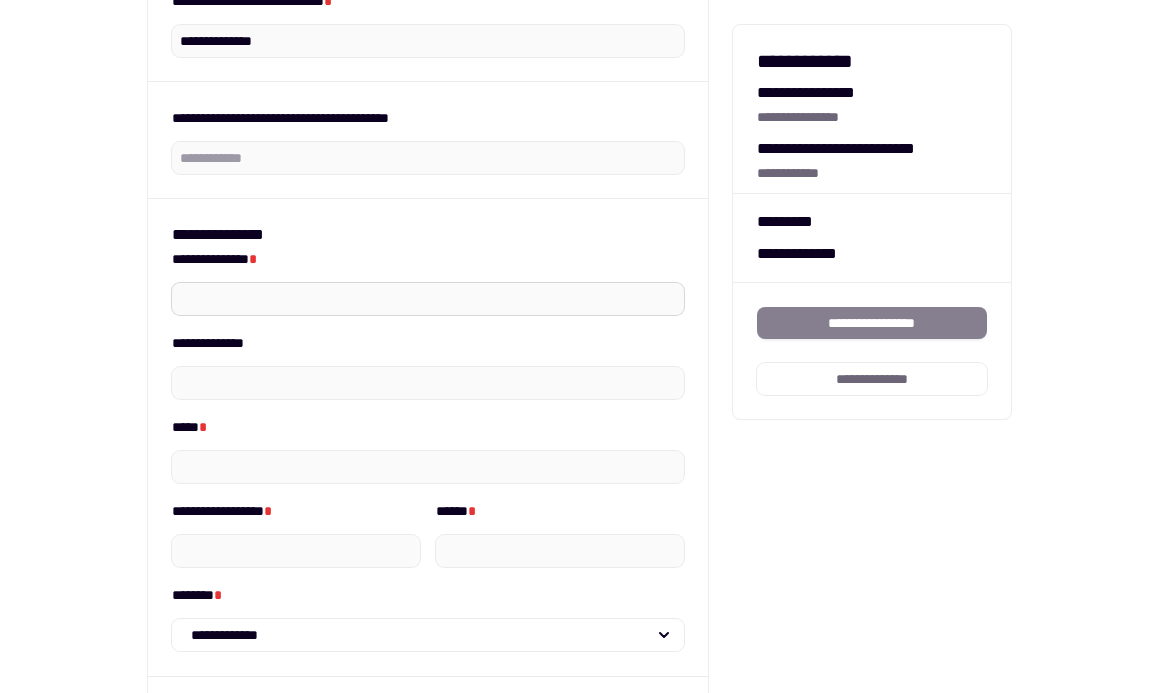 type 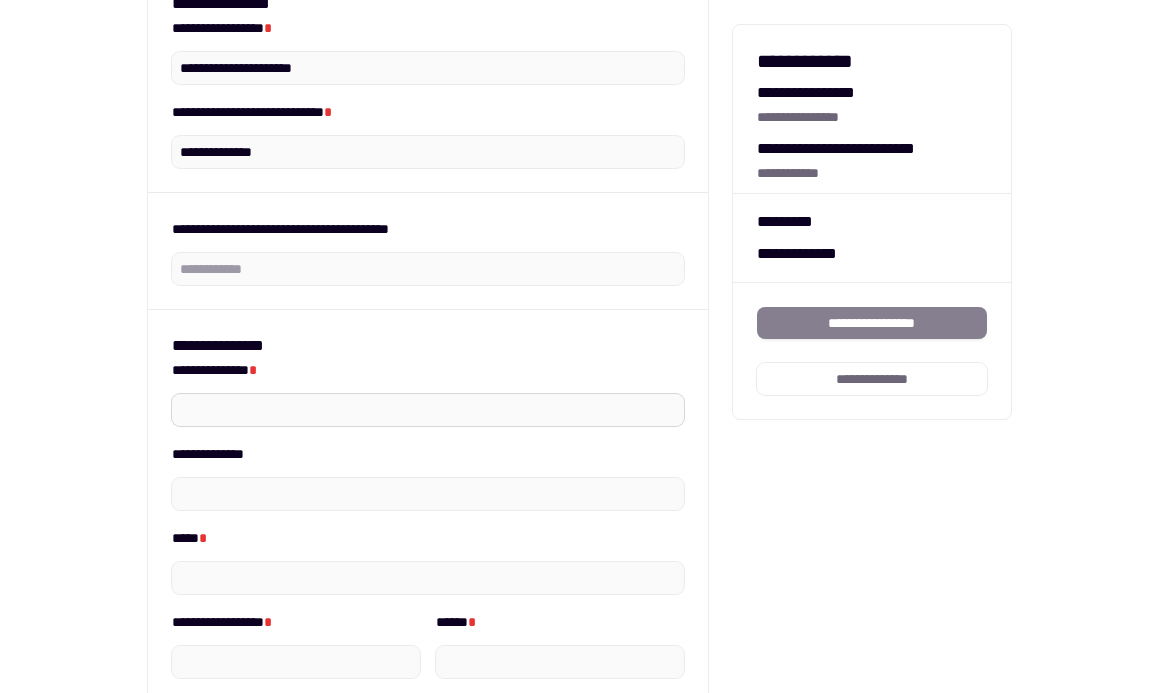 scroll, scrollTop: 227, scrollLeft: 0, axis: vertical 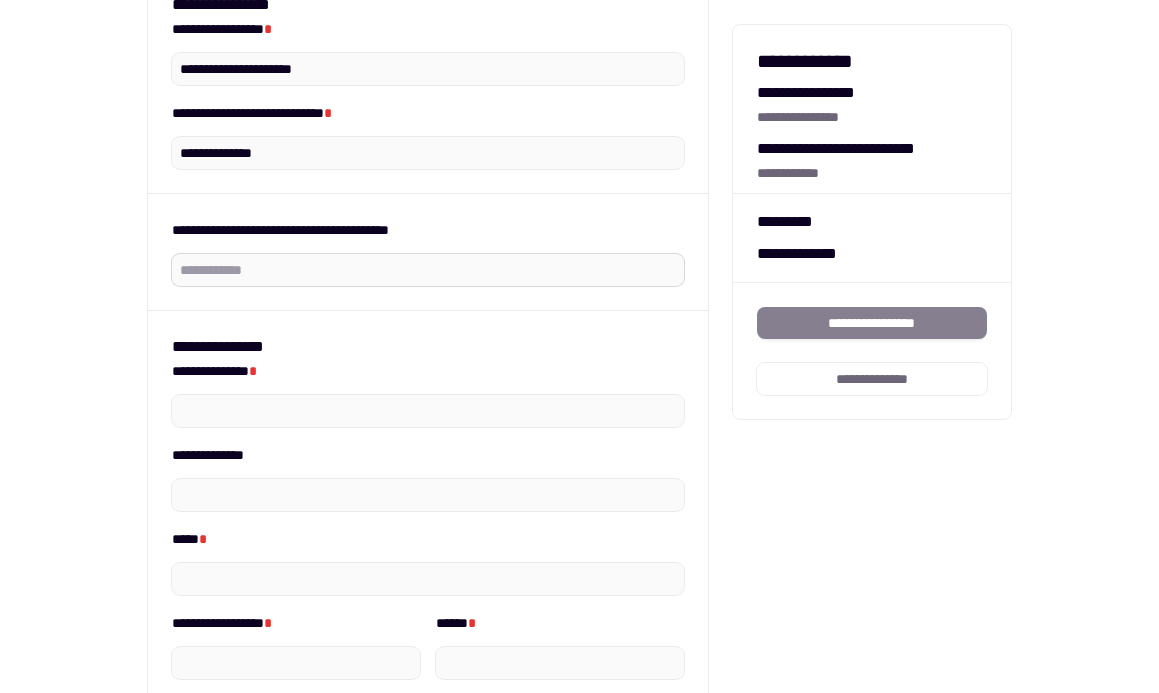 click on "**********" at bounding box center [428, 270] 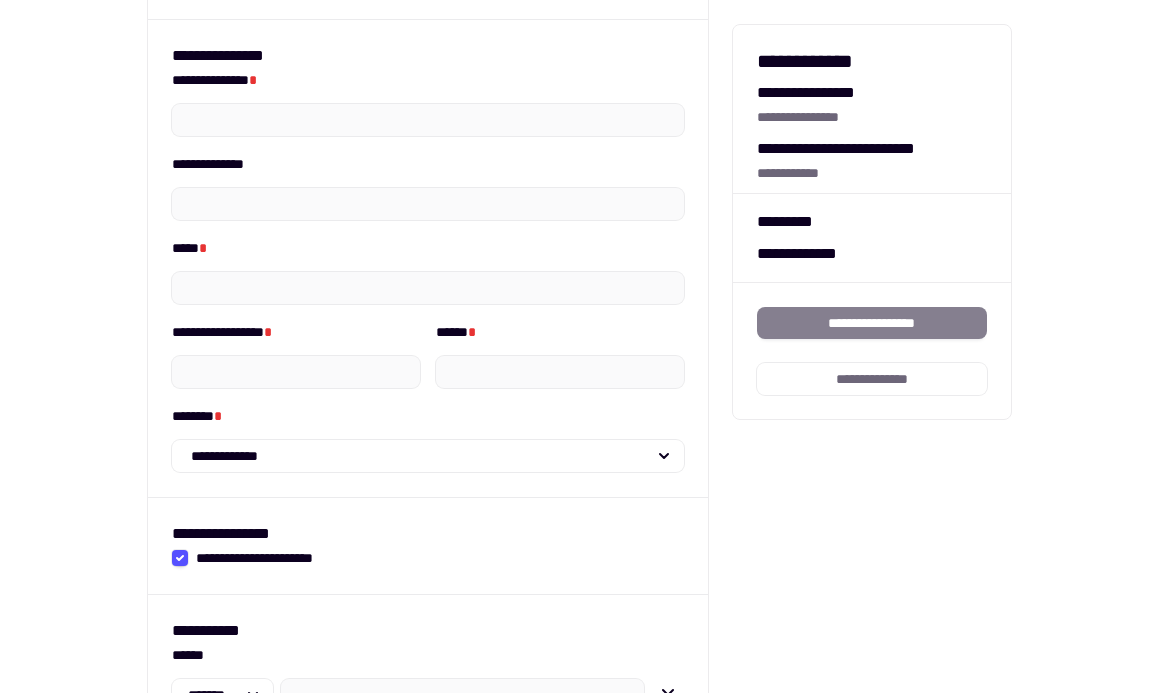 scroll, scrollTop: 600, scrollLeft: 0, axis: vertical 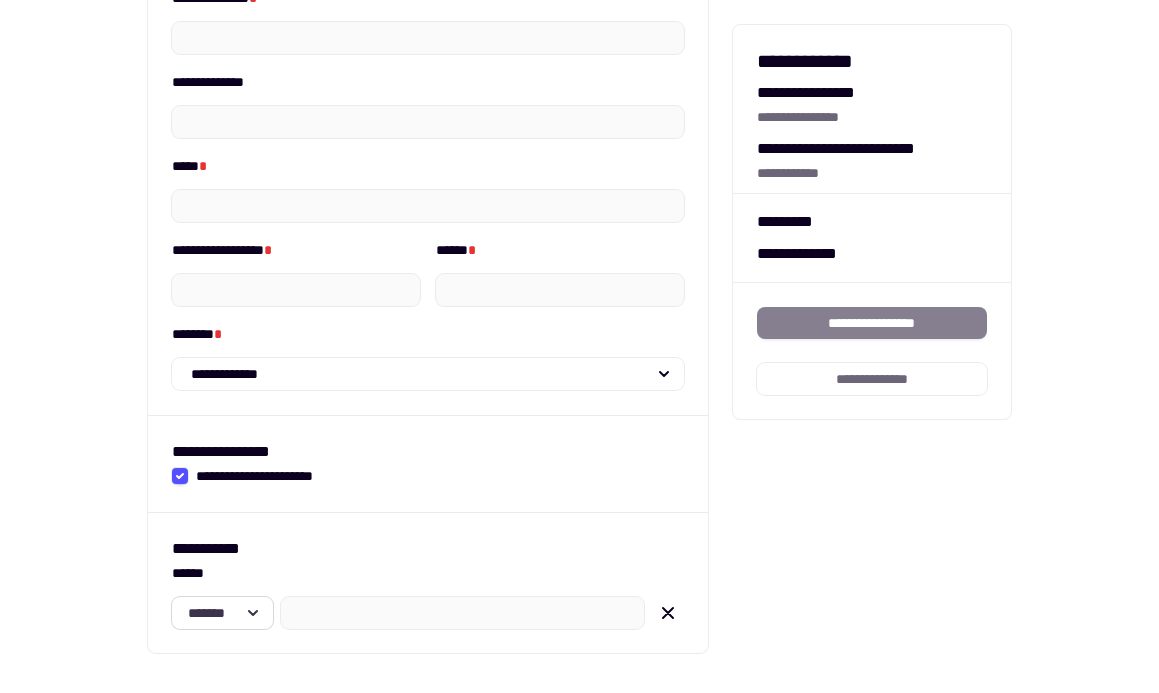 click on "*******" 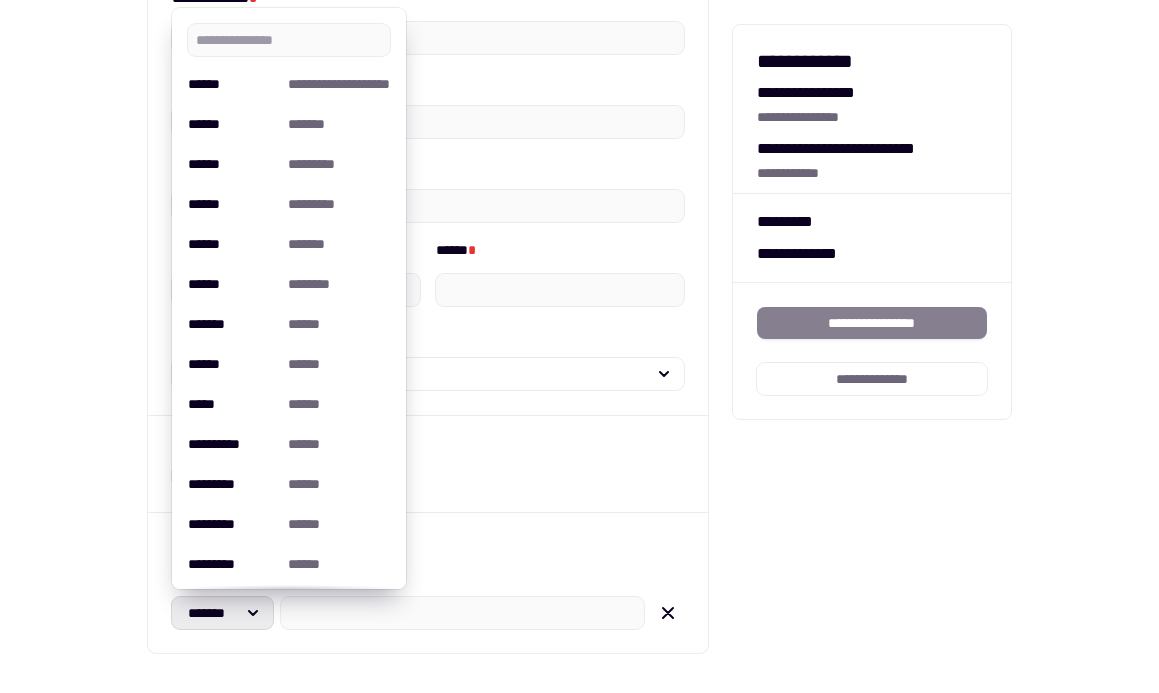 click on "**********" at bounding box center [579, 46] 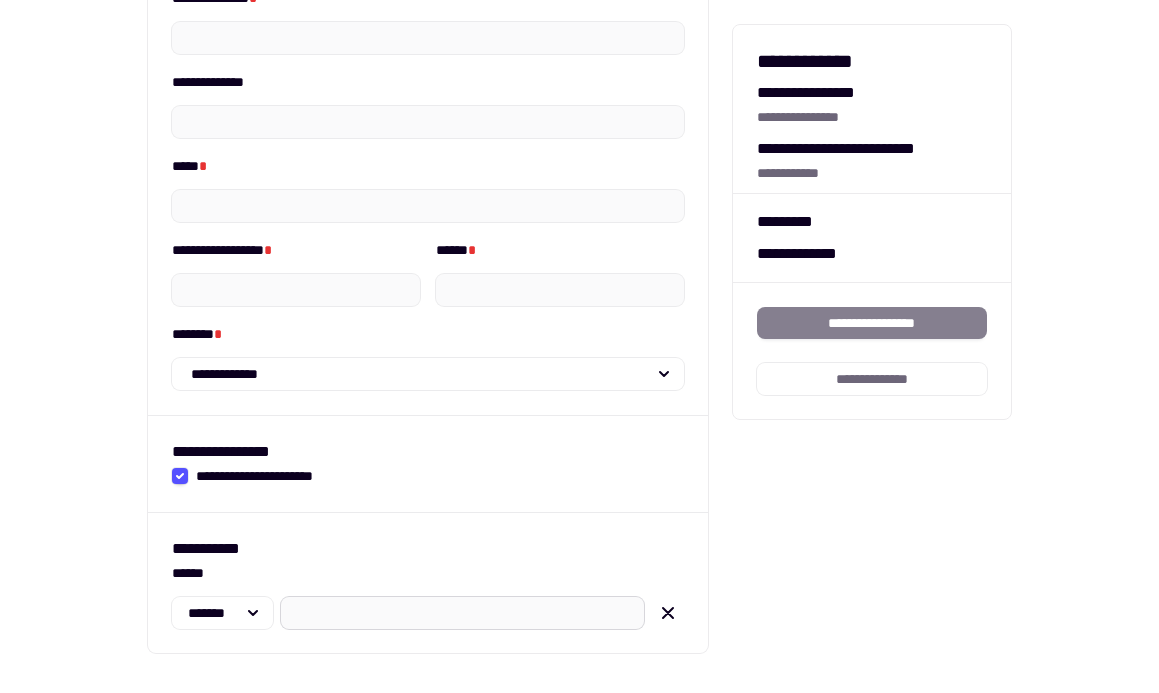 click on "******   *******" at bounding box center (462, 613) 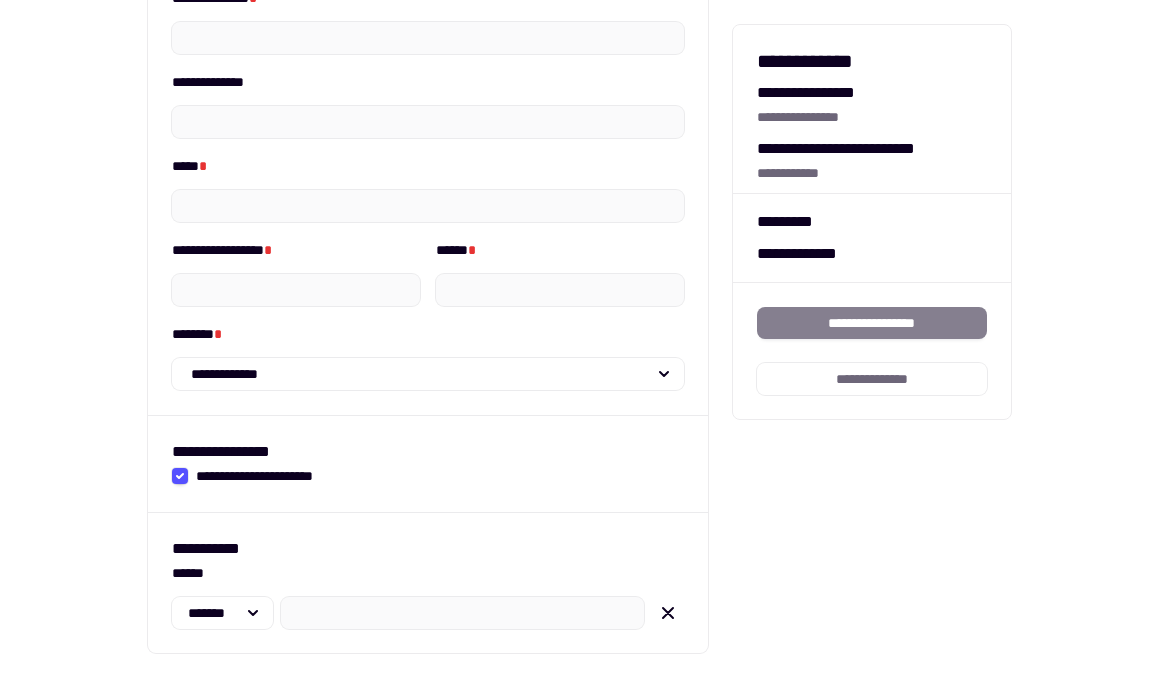 click on "**********" at bounding box center (428, 549) 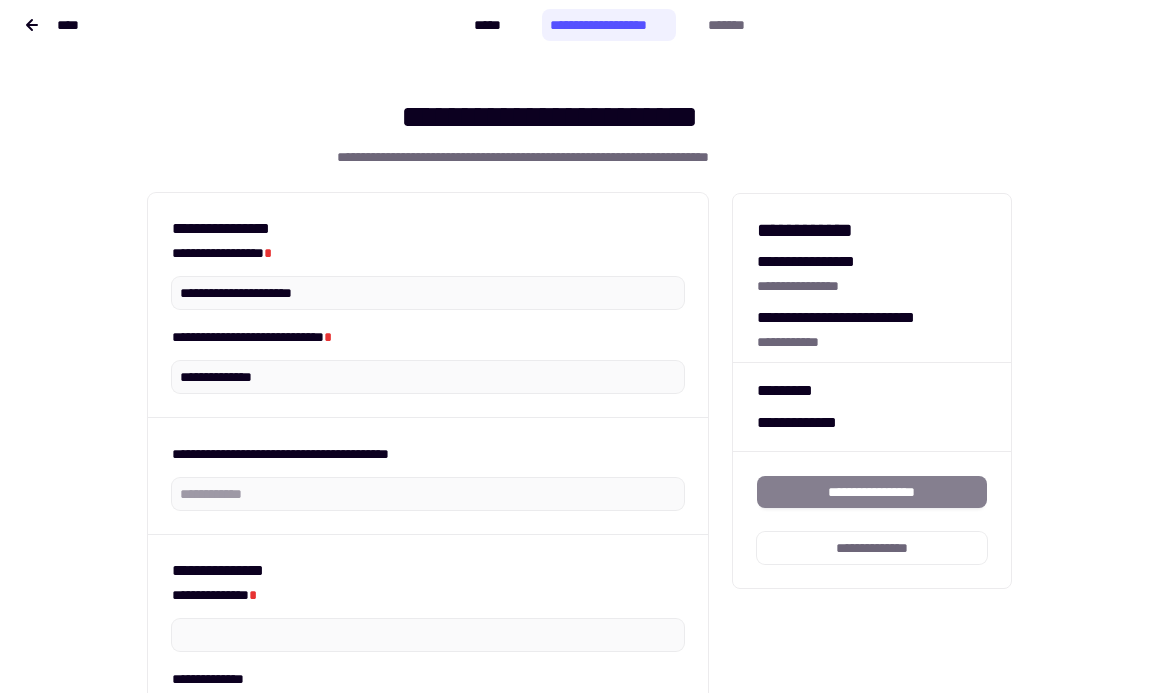 scroll, scrollTop: 0, scrollLeft: 0, axis: both 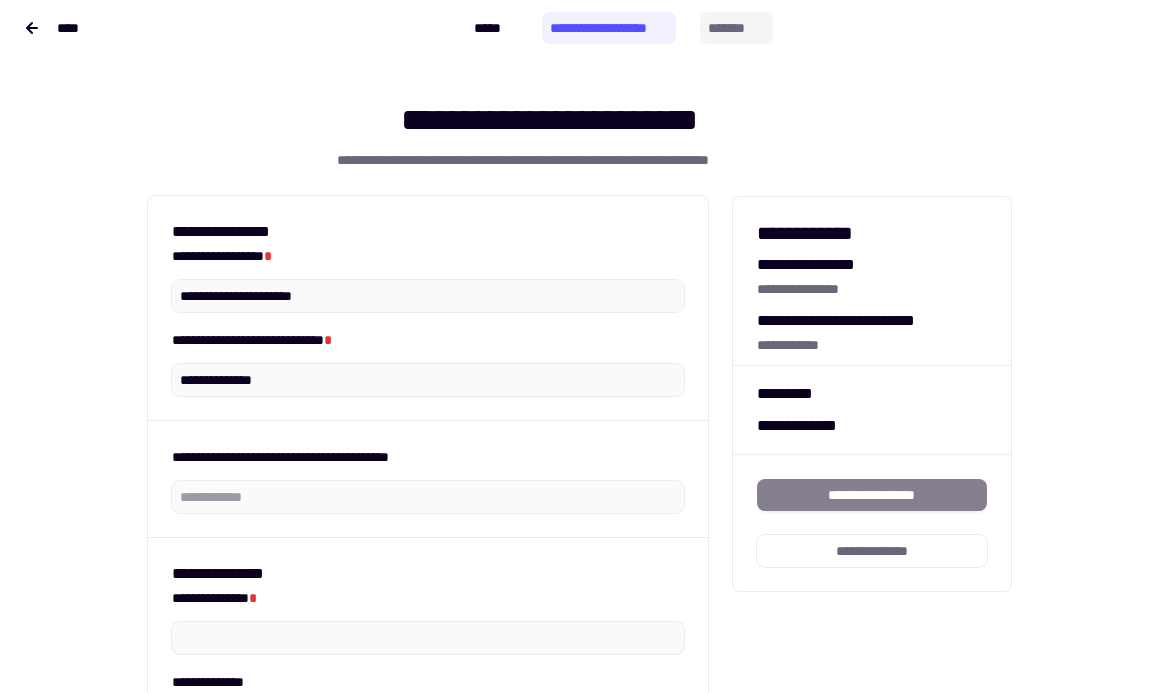 click on "*******" 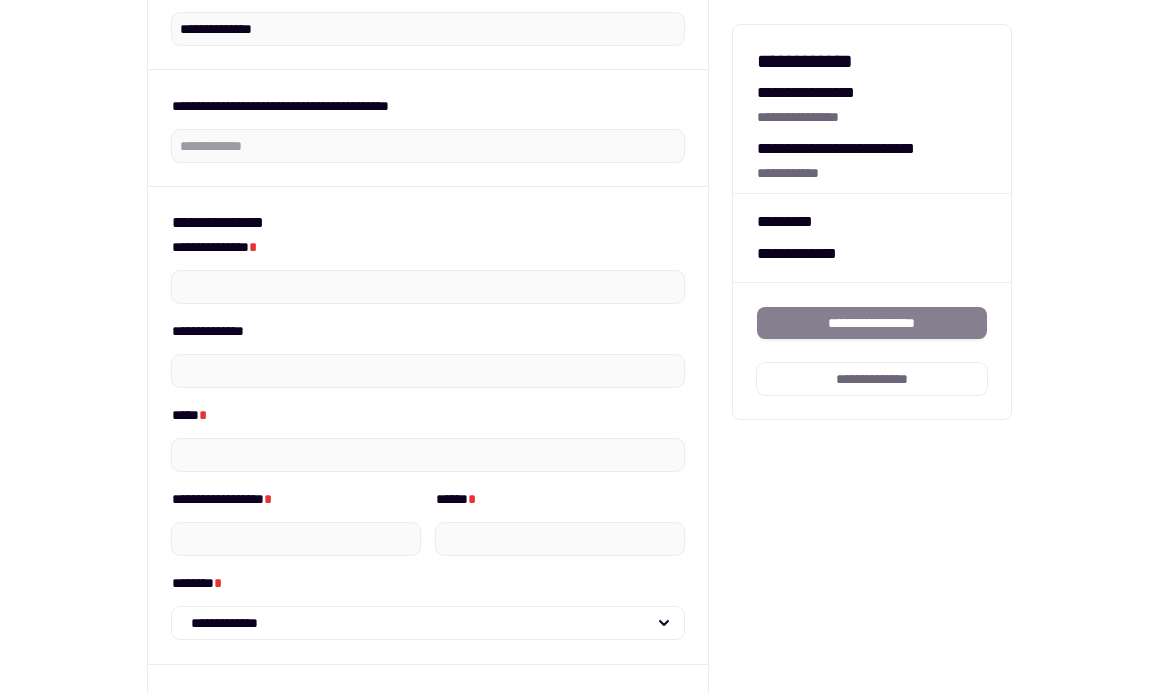 scroll, scrollTop: 402, scrollLeft: 0, axis: vertical 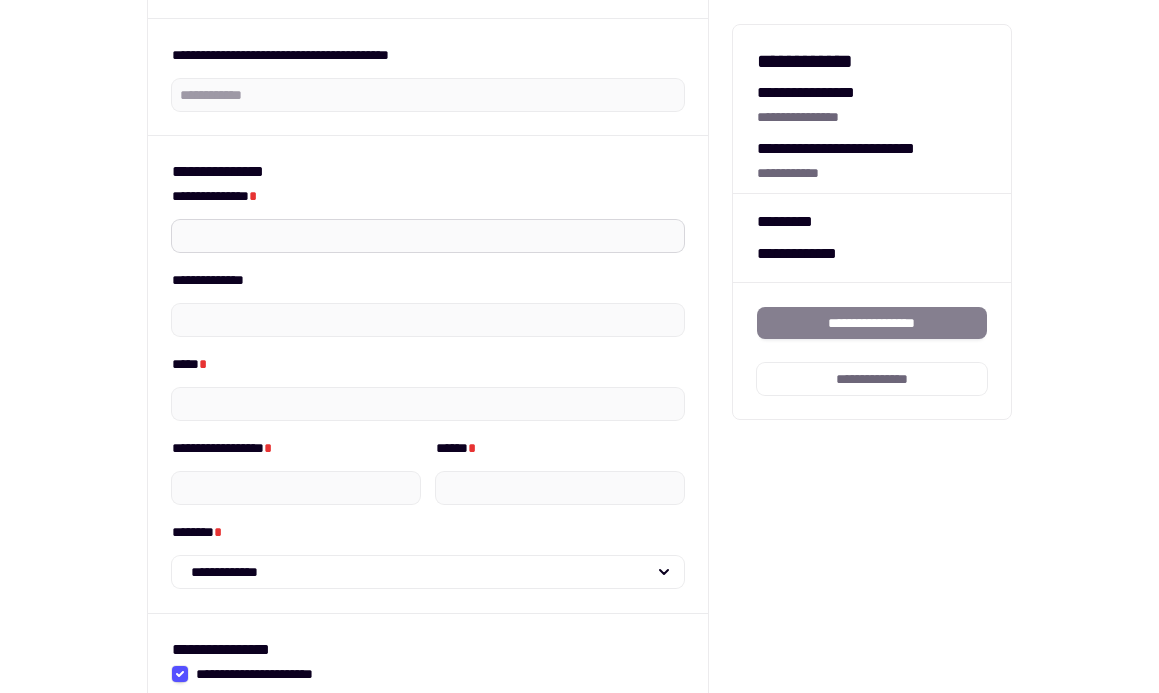 click on "**********" at bounding box center [428, 236] 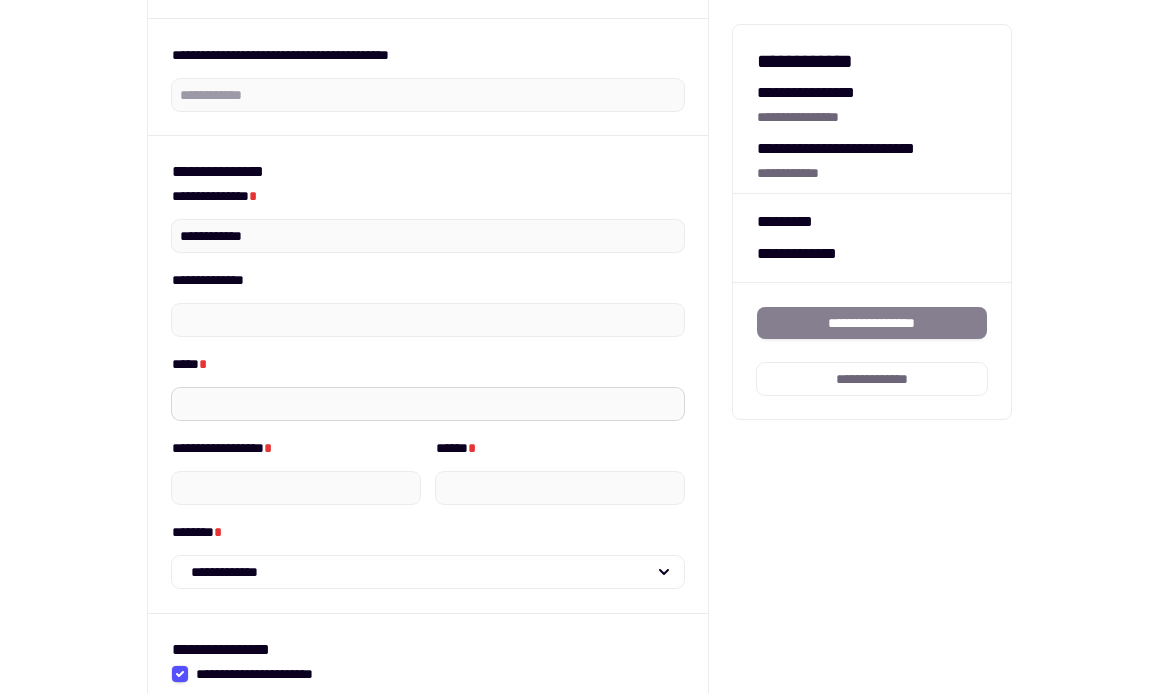 type on "**********" 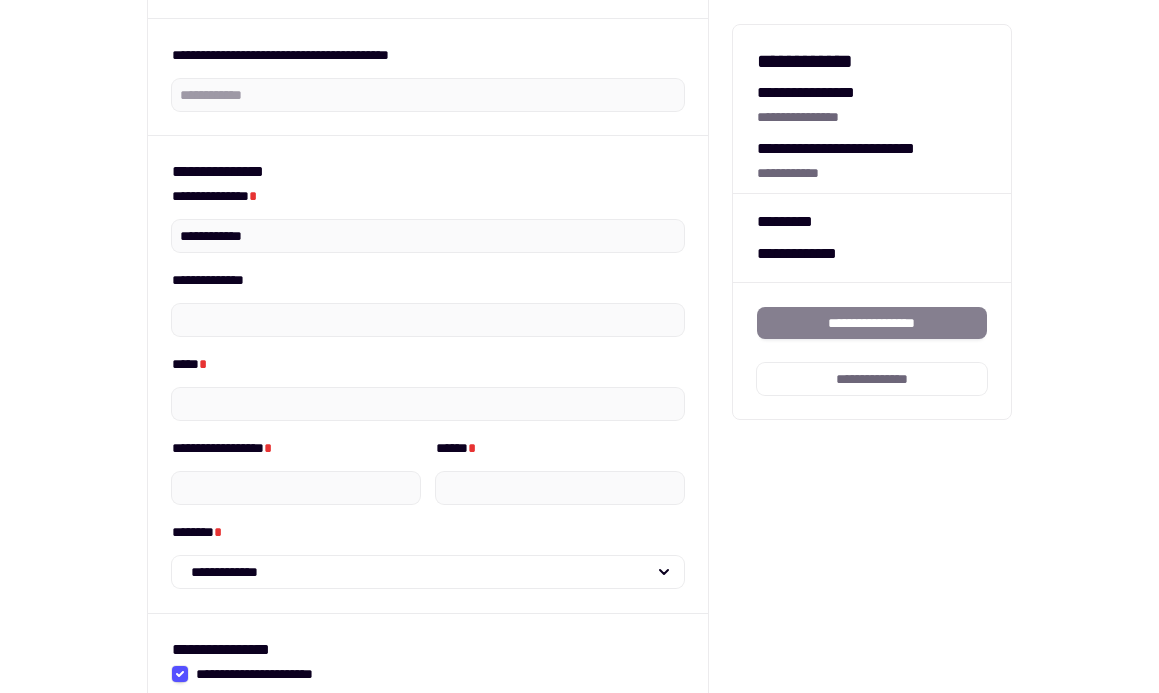 type on "******" 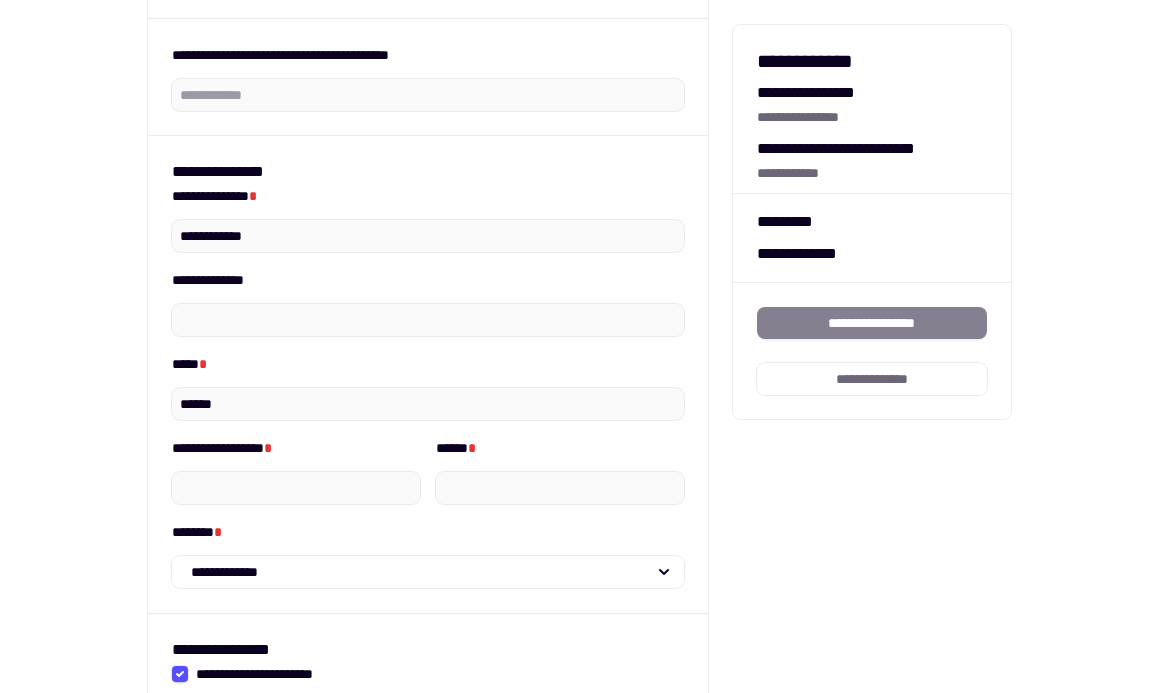 type on "********" 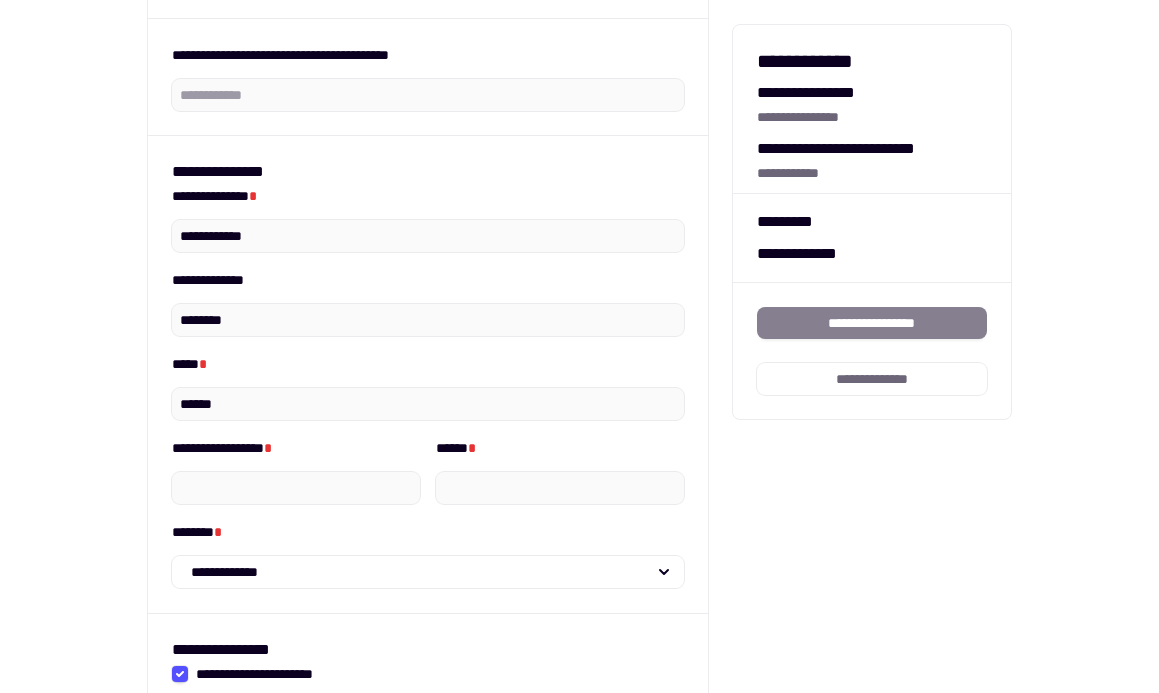 type on "*****" 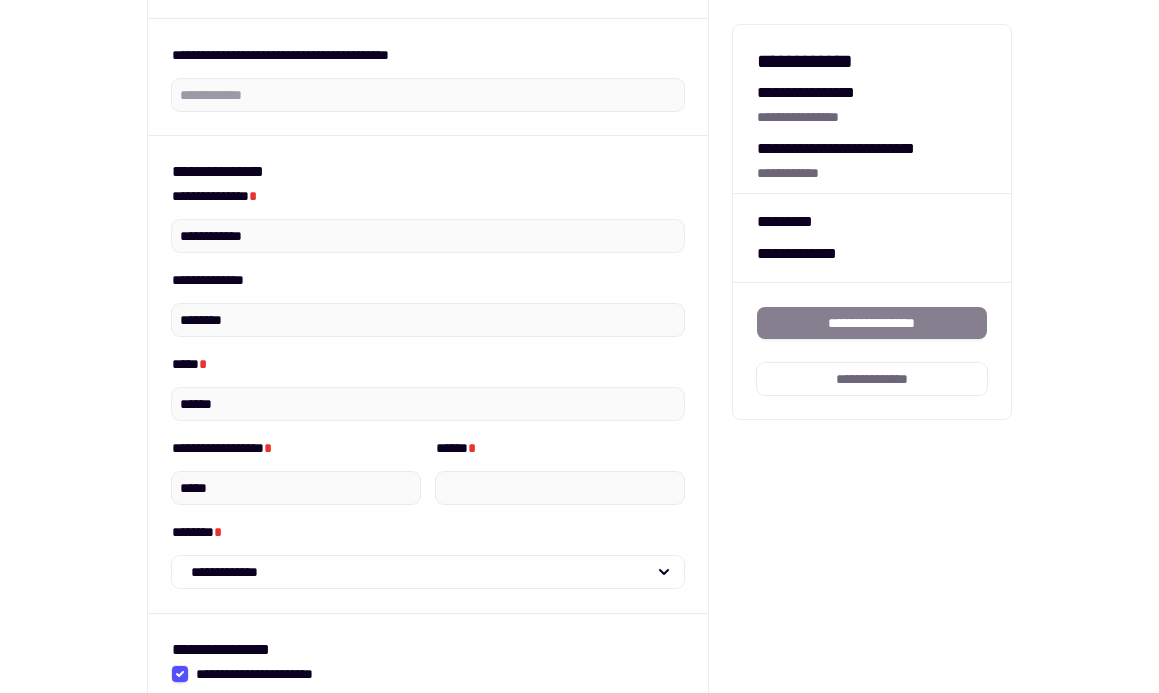 type on "**********" 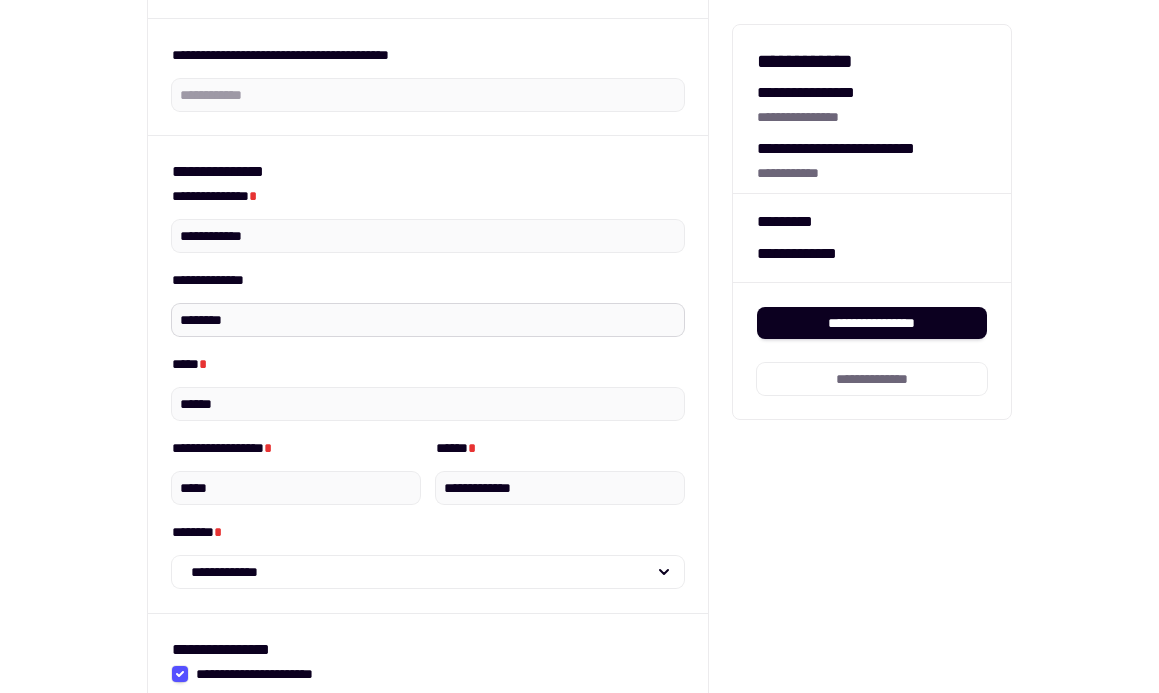 drag, startPoint x: 252, startPoint y: 313, endPoint x: 171, endPoint y: 313, distance: 81 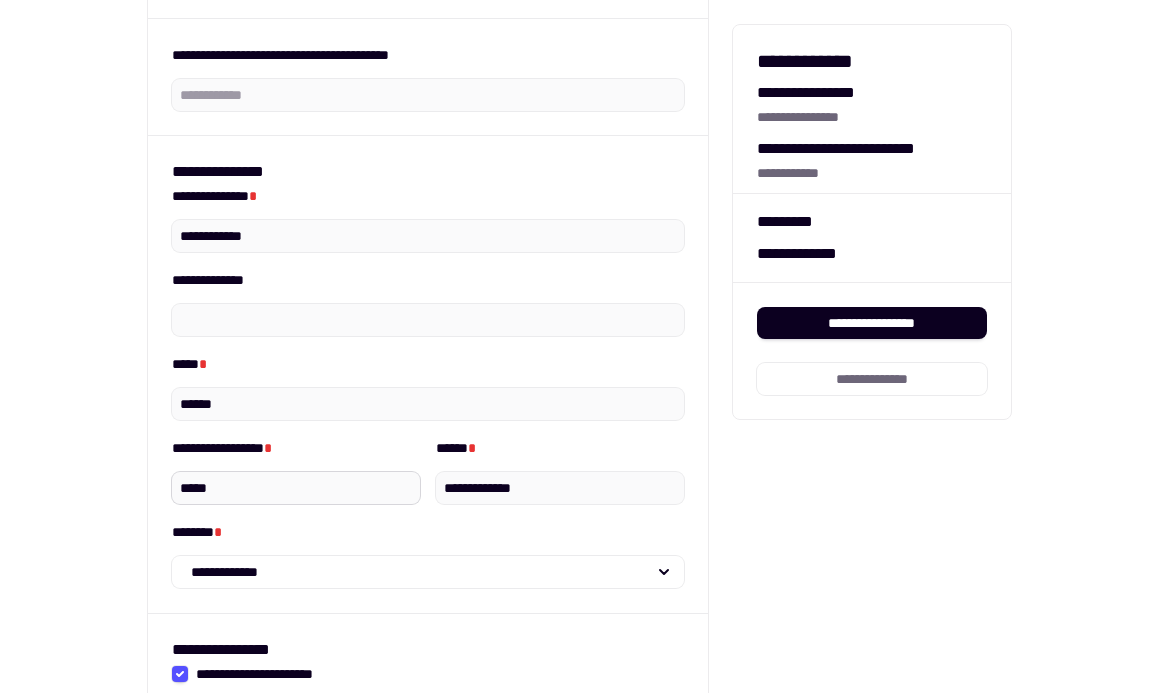 scroll, scrollTop: 600, scrollLeft: 0, axis: vertical 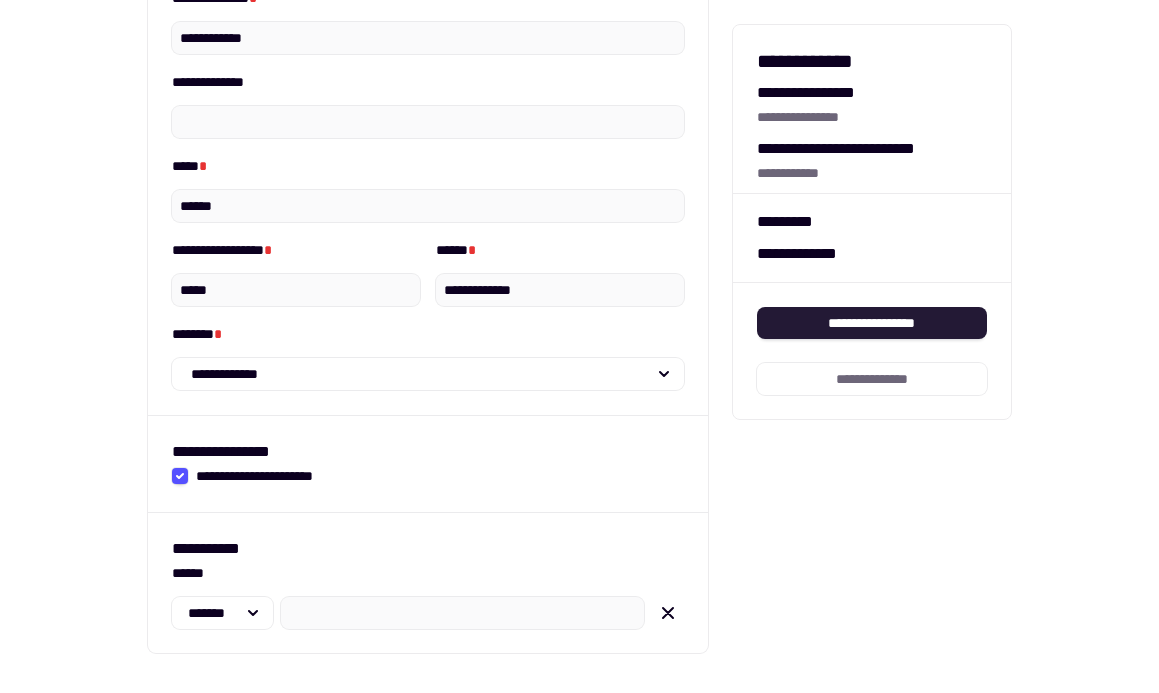 type 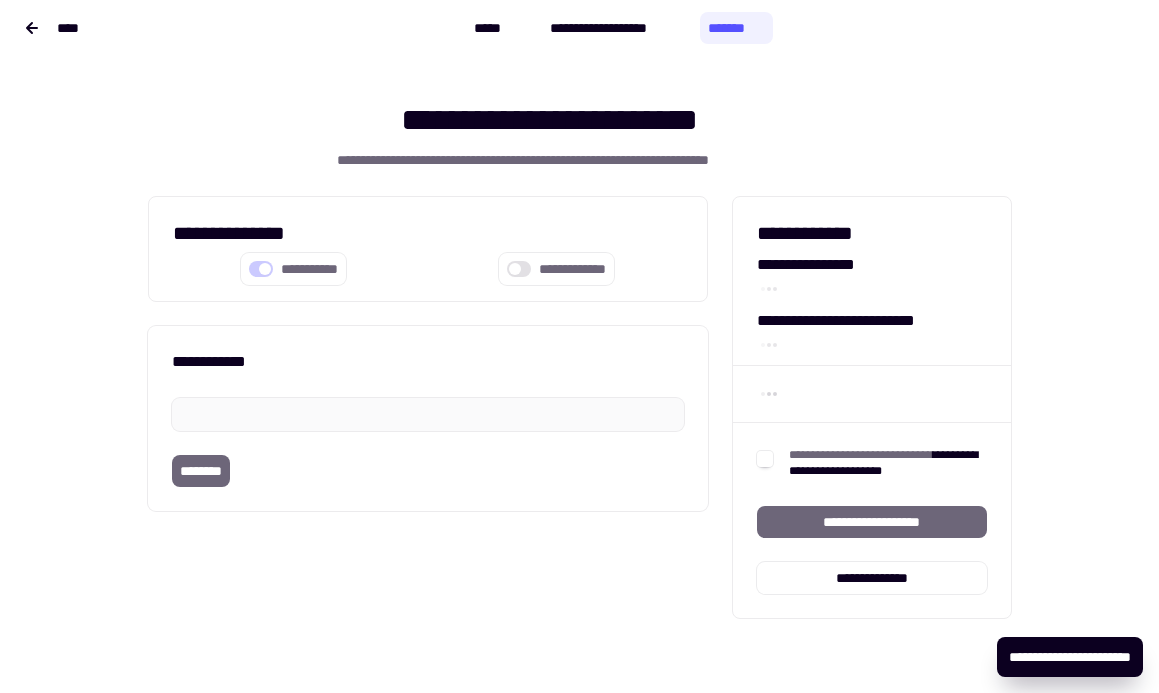 scroll, scrollTop: 0, scrollLeft: 0, axis: both 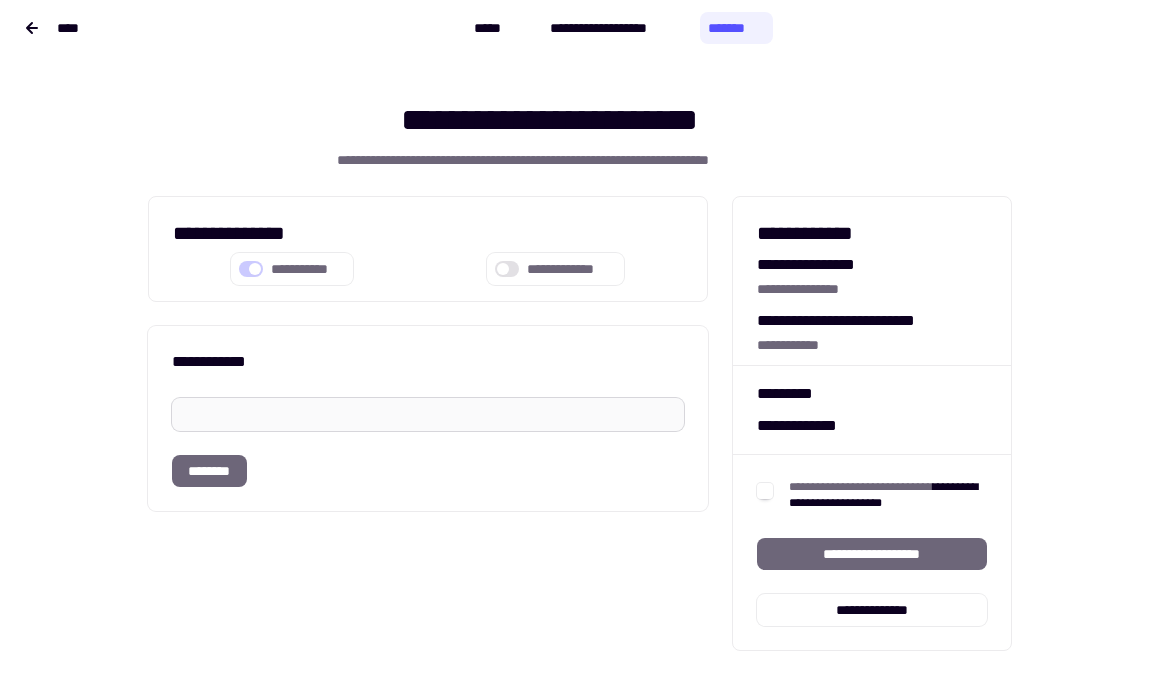 click at bounding box center (428, 414) 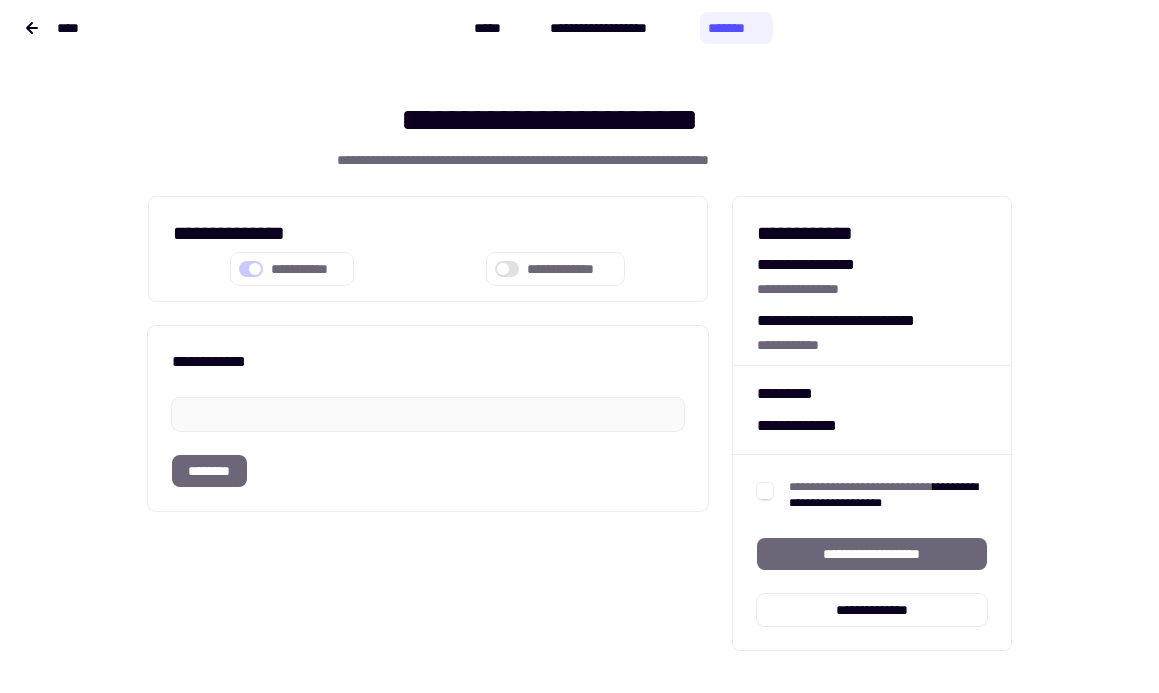 click on "**********" 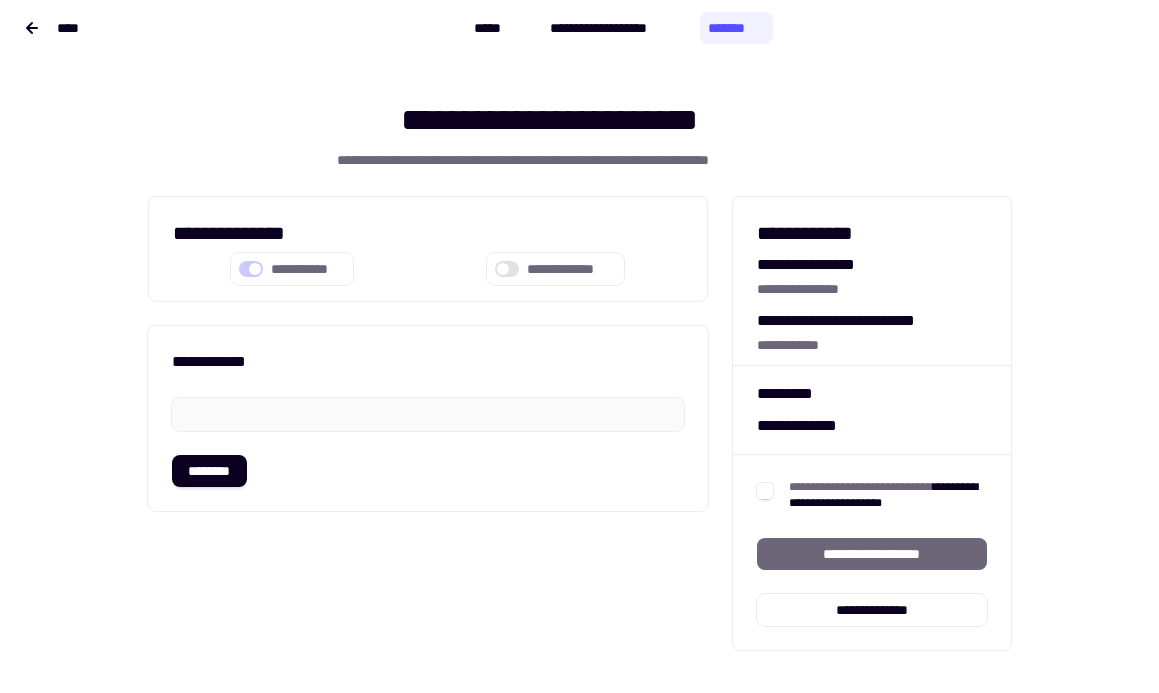 click on "**********" at bounding box center (428, 423) 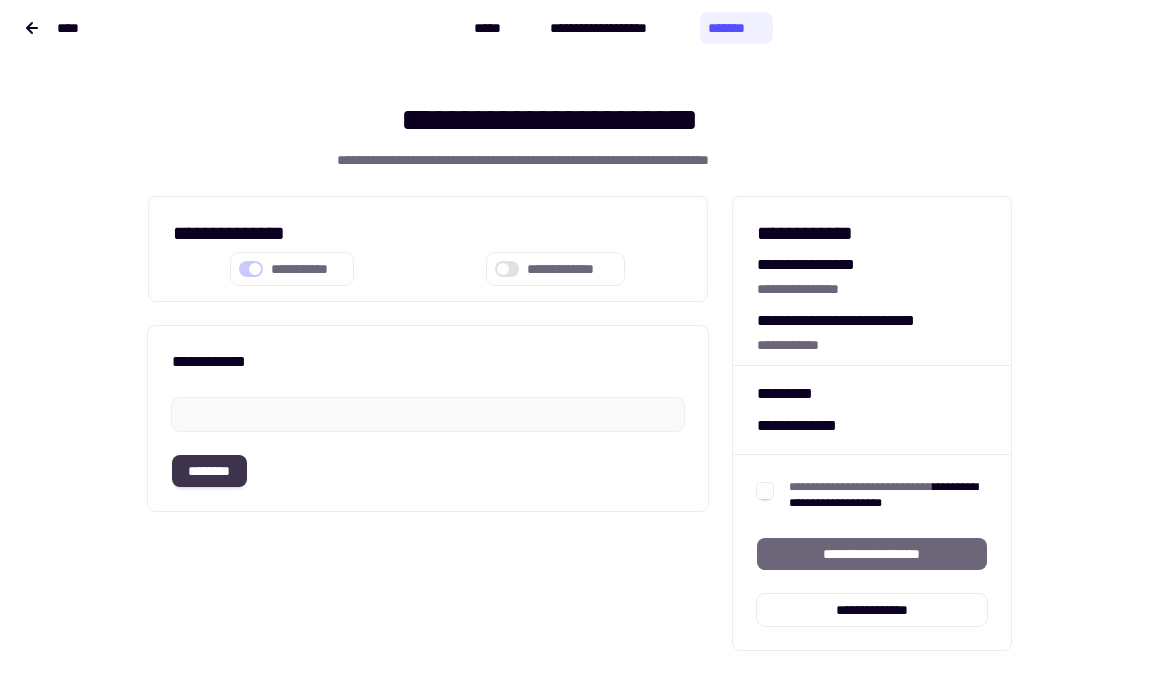 click on "********" 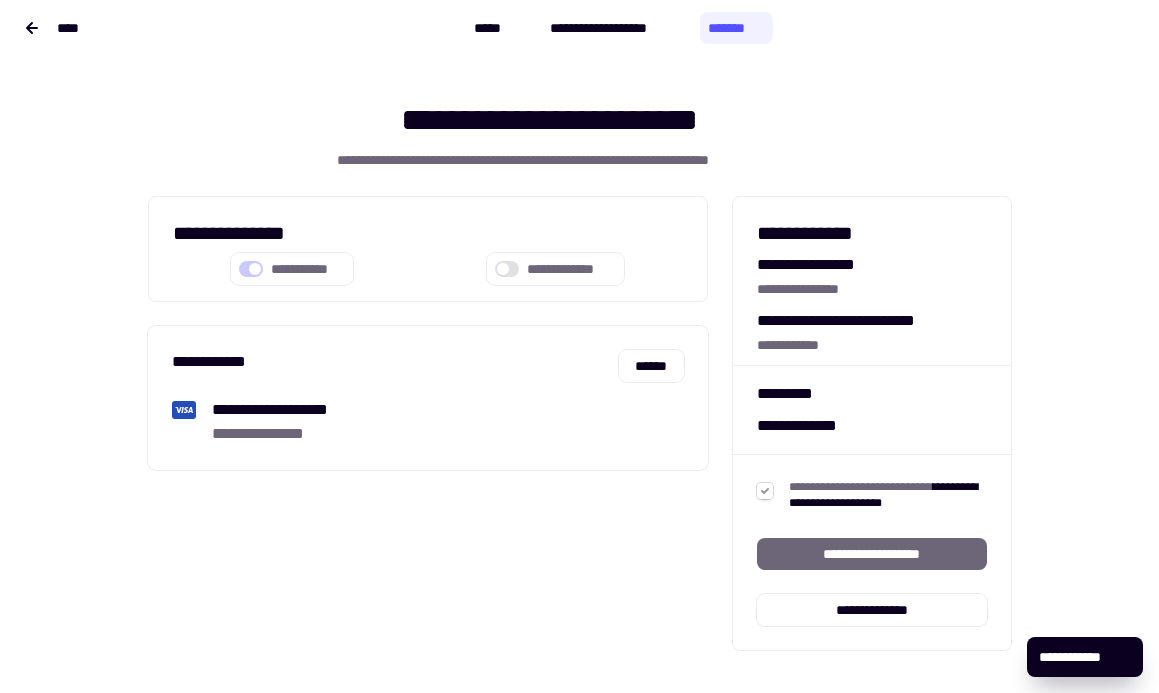 click 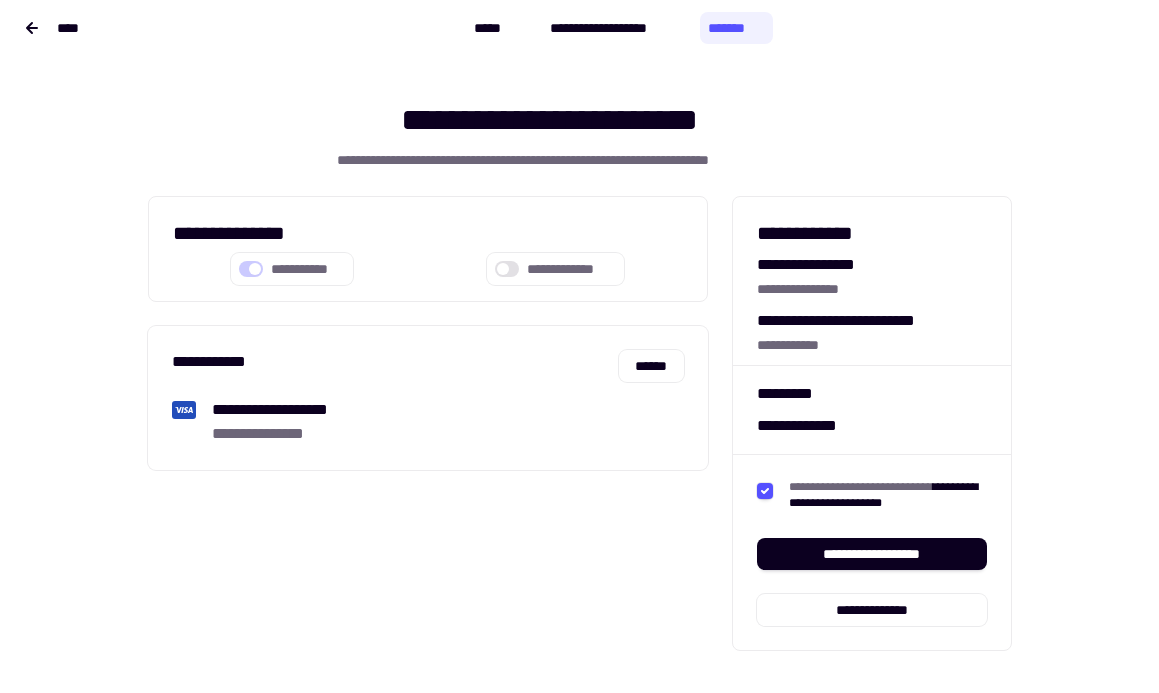 drag, startPoint x: 838, startPoint y: 555, endPoint x: 575, endPoint y: 611, distance: 268.8959 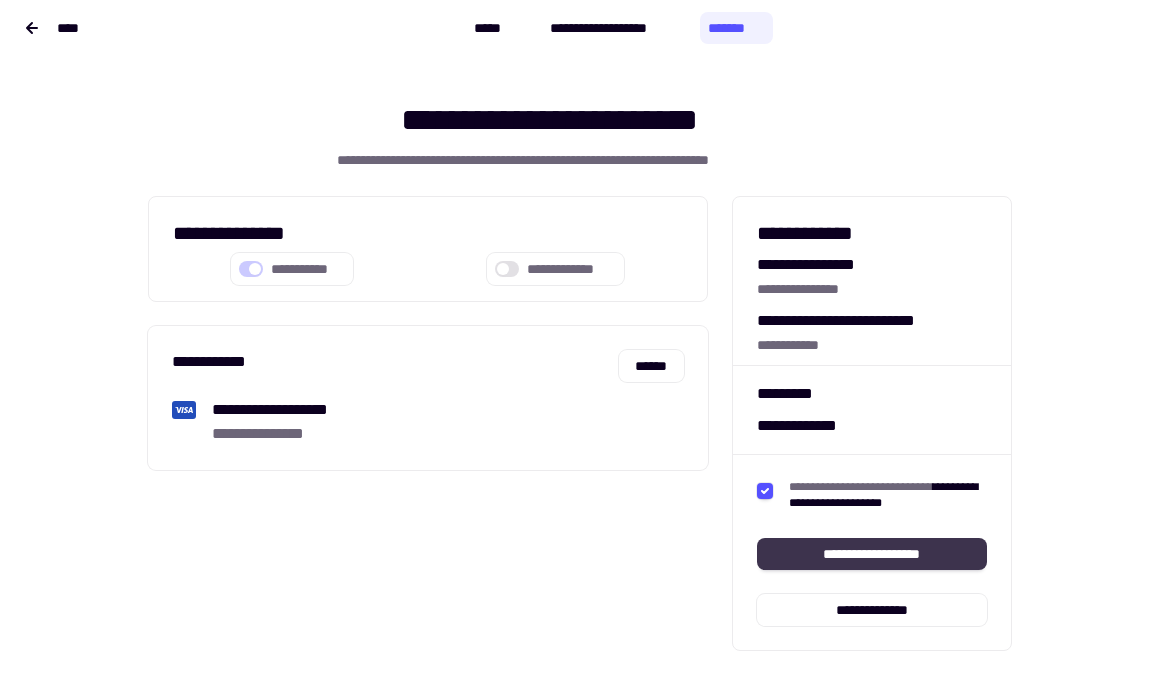 click on "**********" 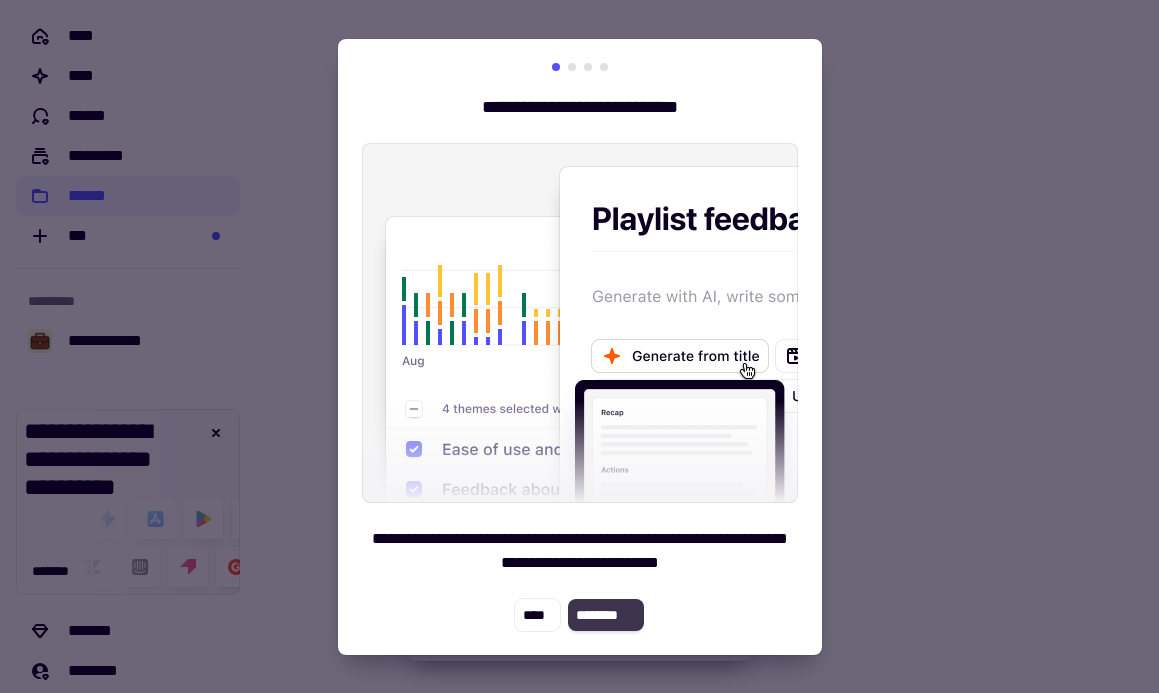 click on "********" 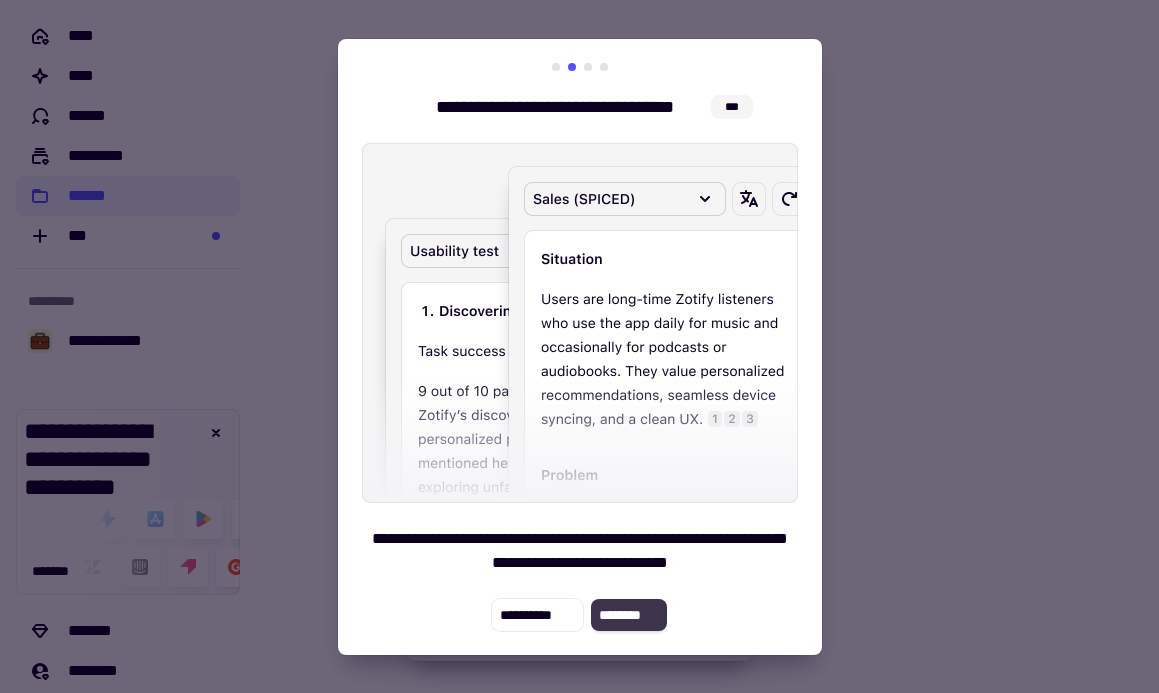 click on "********" 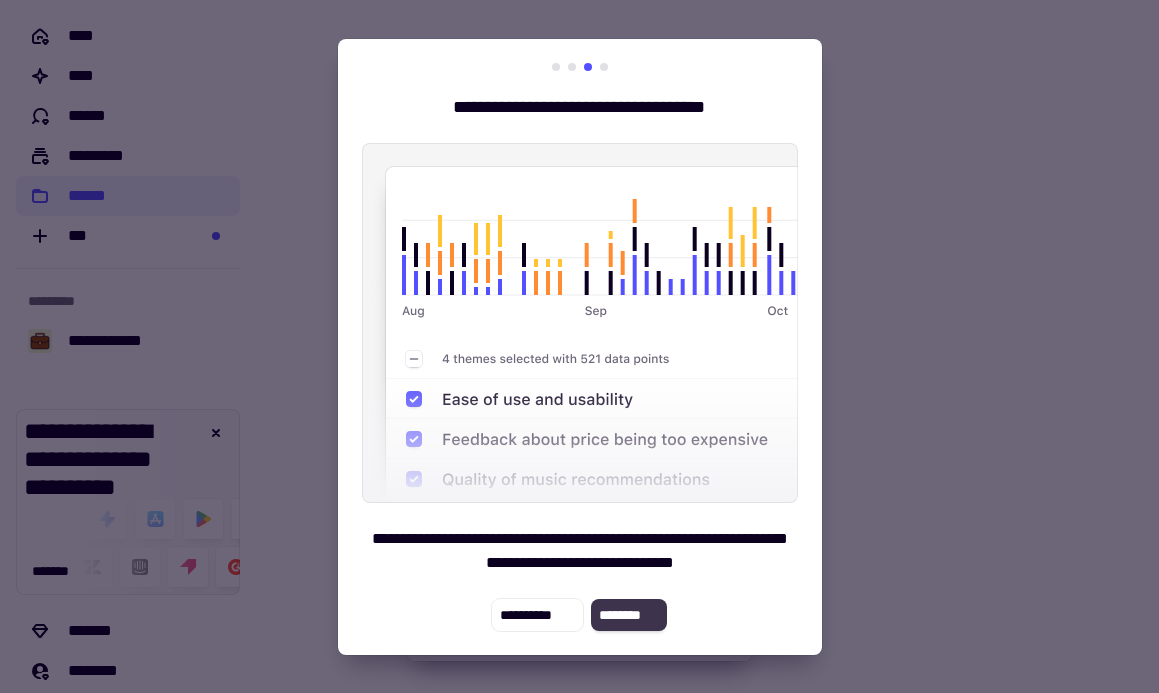 click on "********" 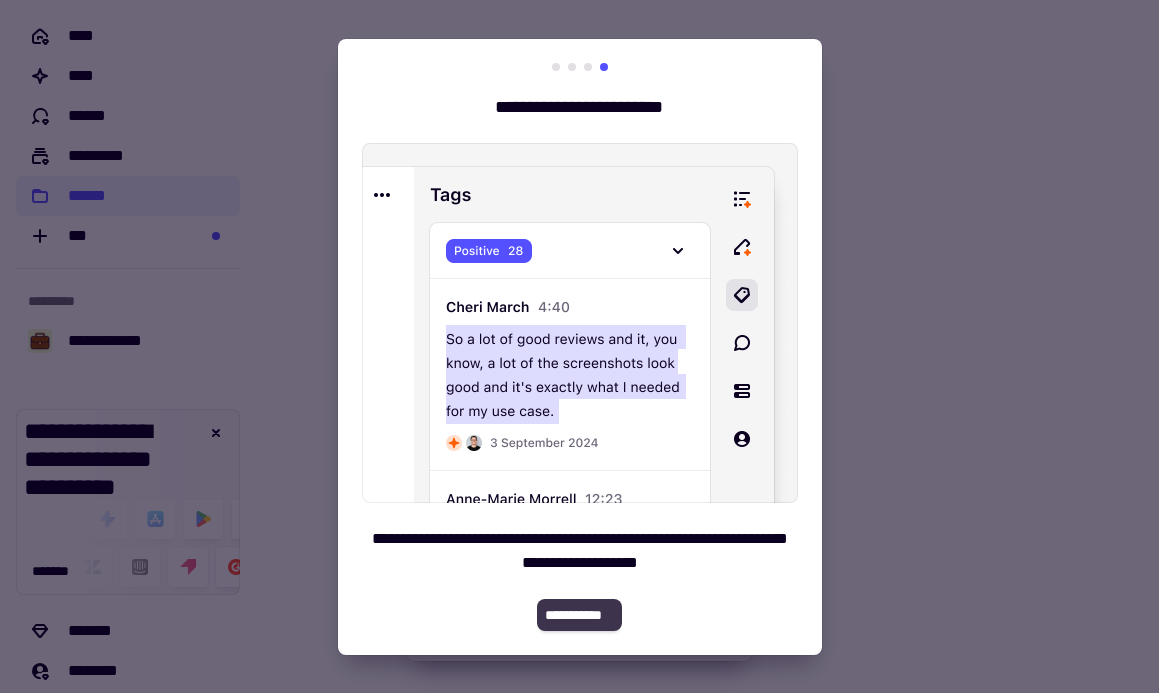 click on "**********" 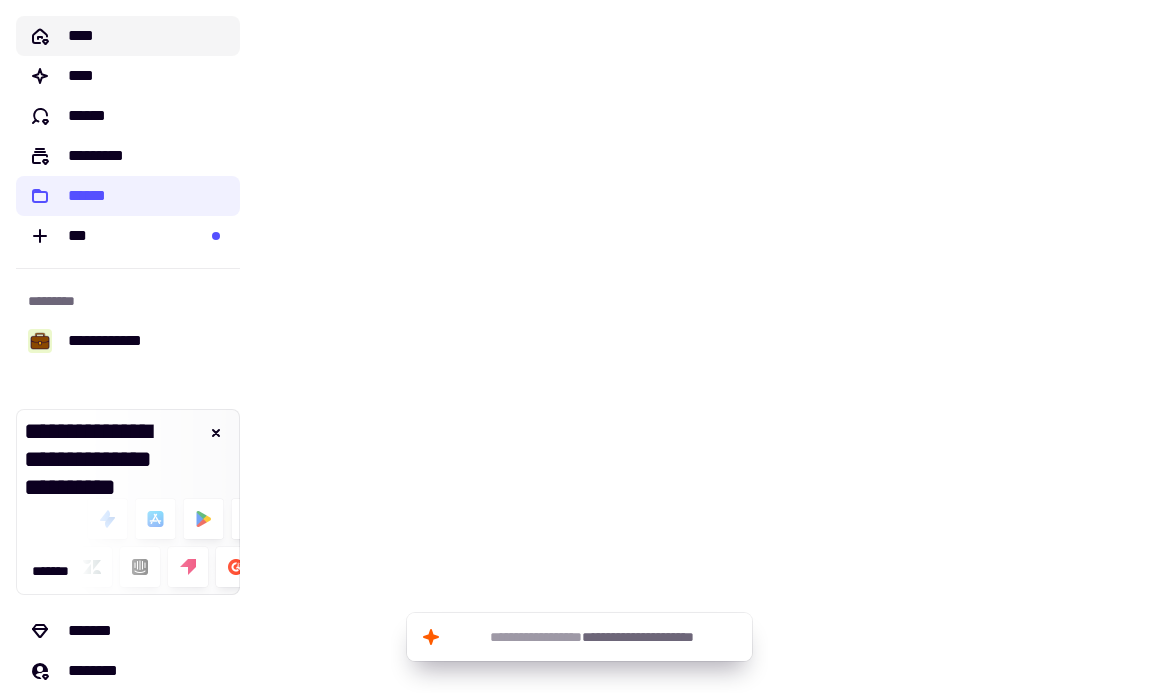 click on "****" 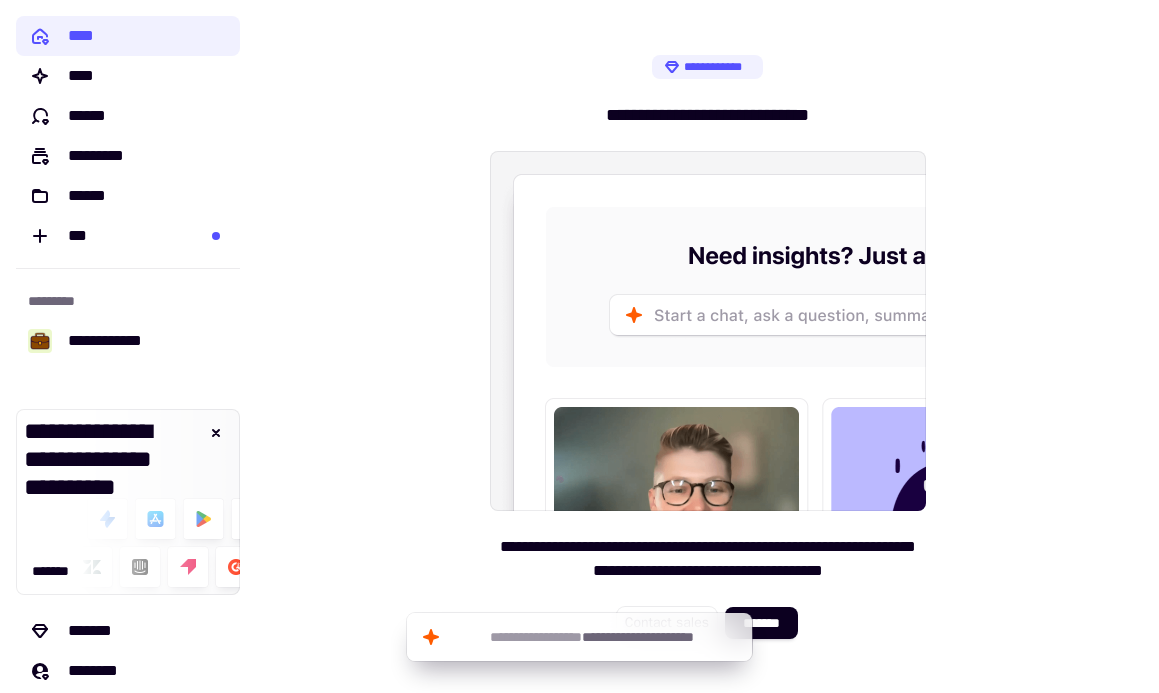 click on "**********" at bounding box center [707, 346] 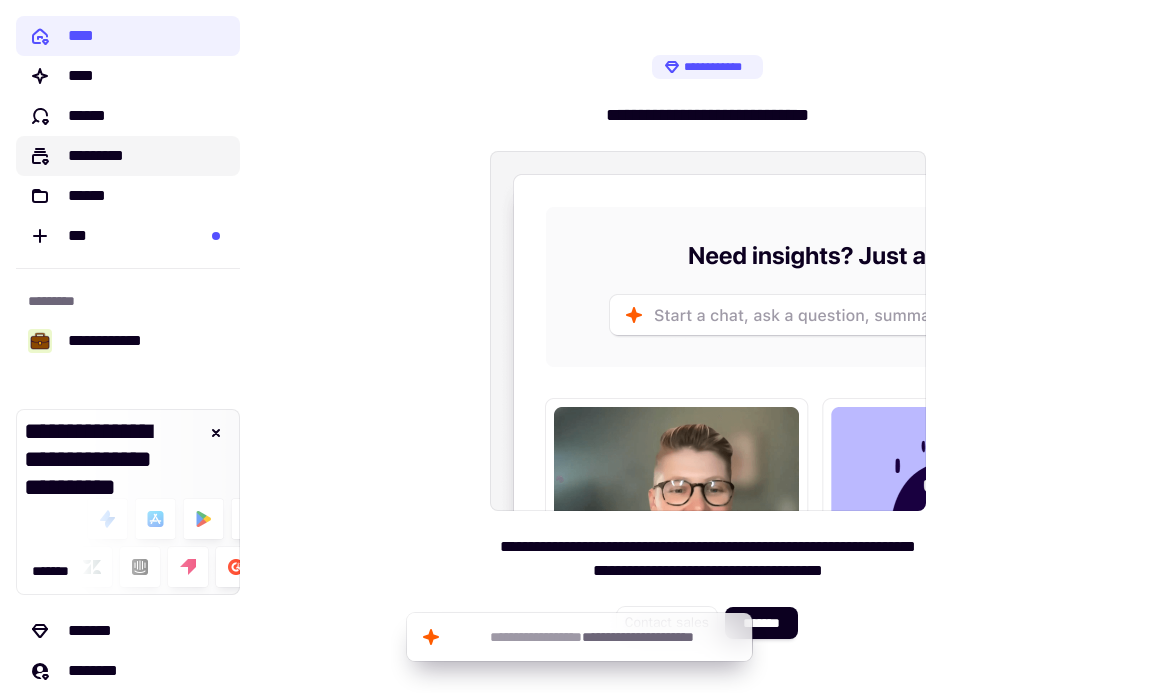 click on "*********" 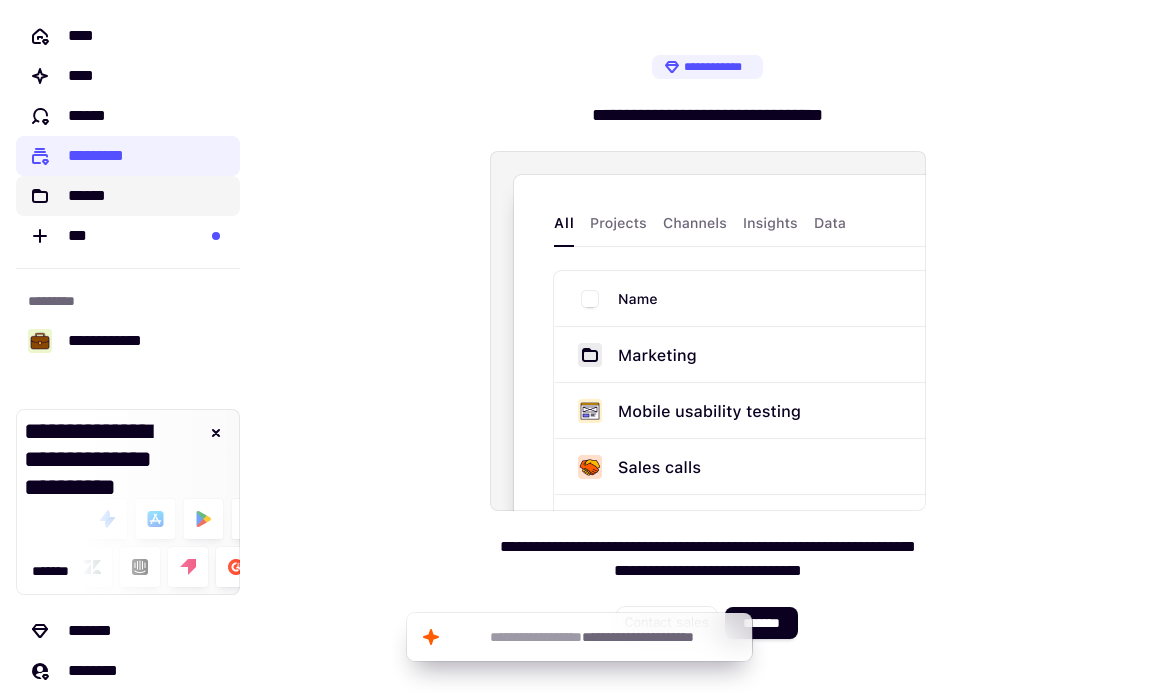 click on "******" 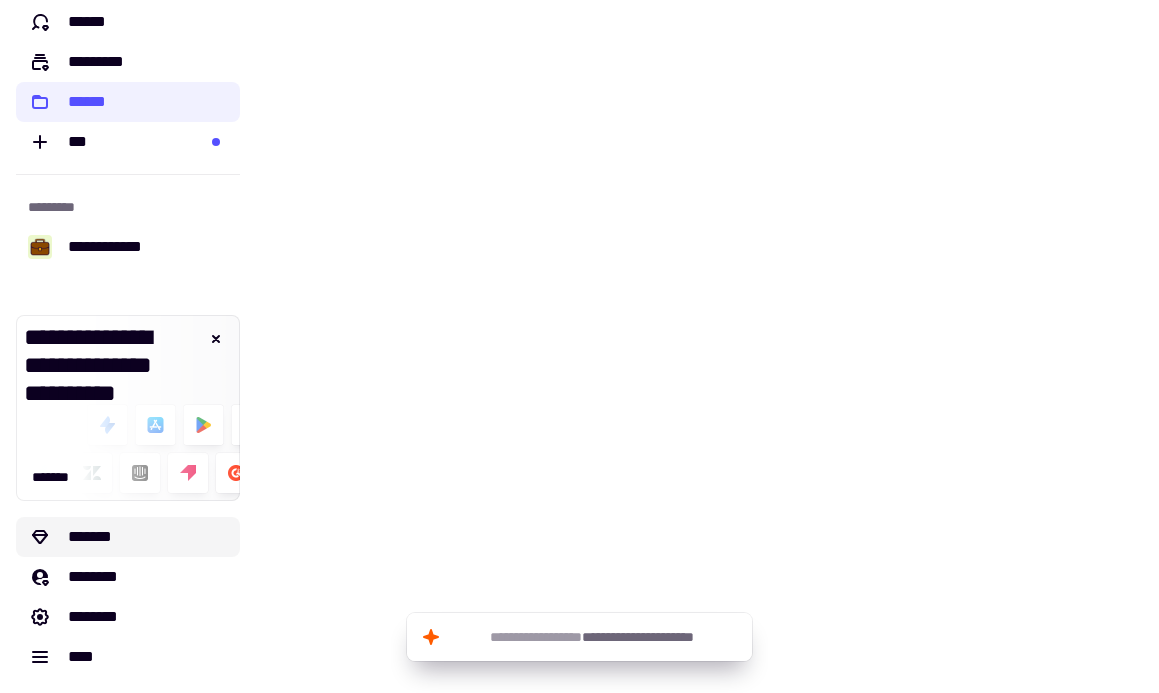 scroll, scrollTop: 0, scrollLeft: 0, axis: both 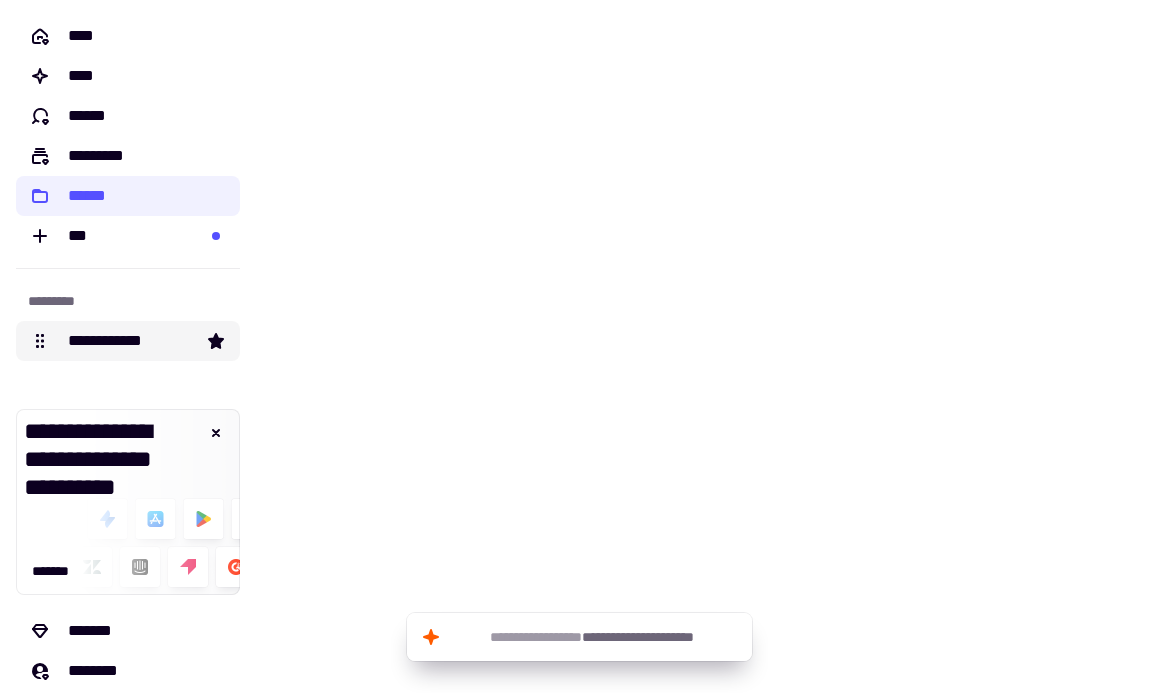 click on "**********" 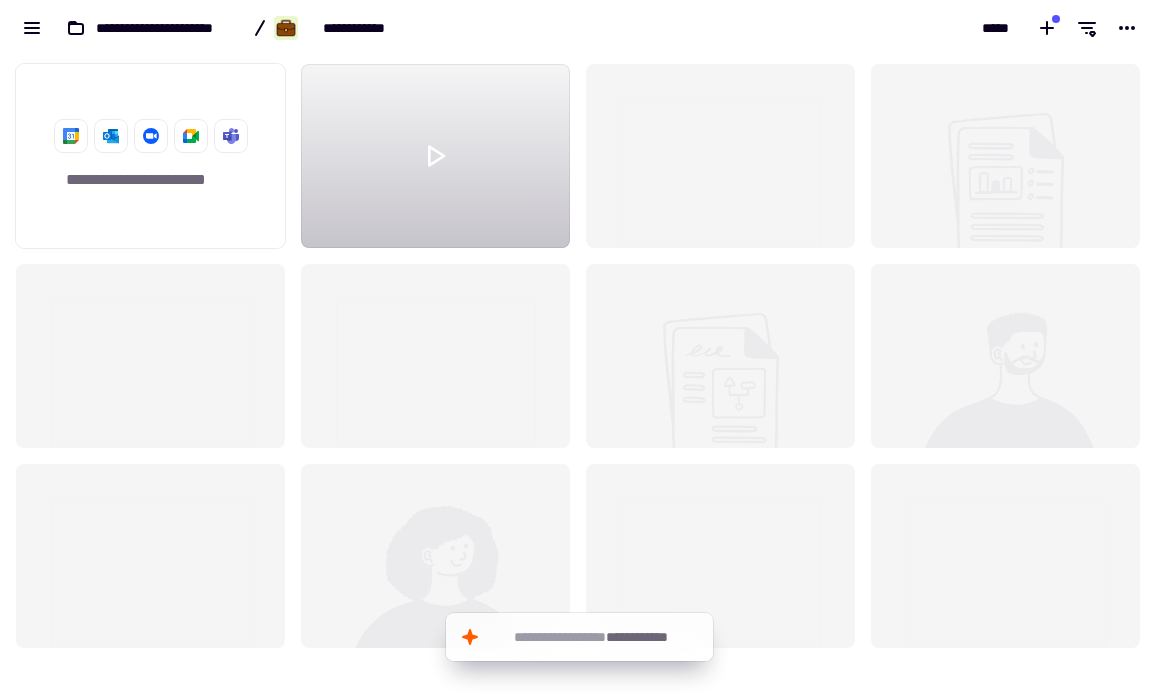 scroll, scrollTop: 1, scrollLeft: 1, axis: both 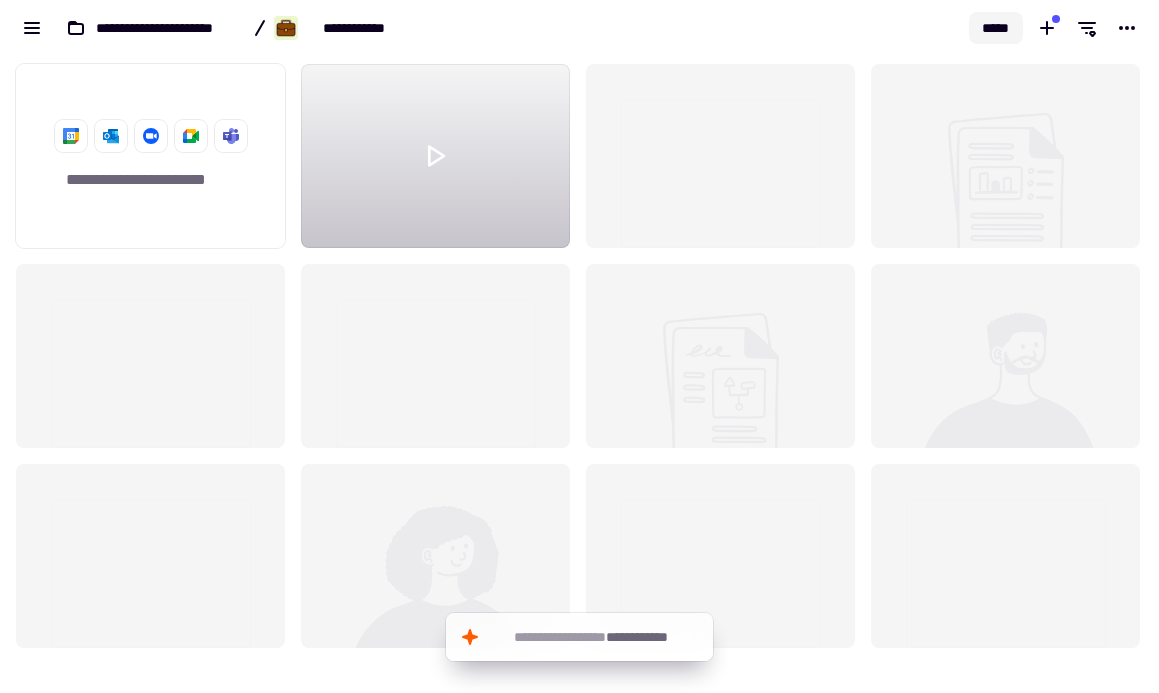 click on "*****" 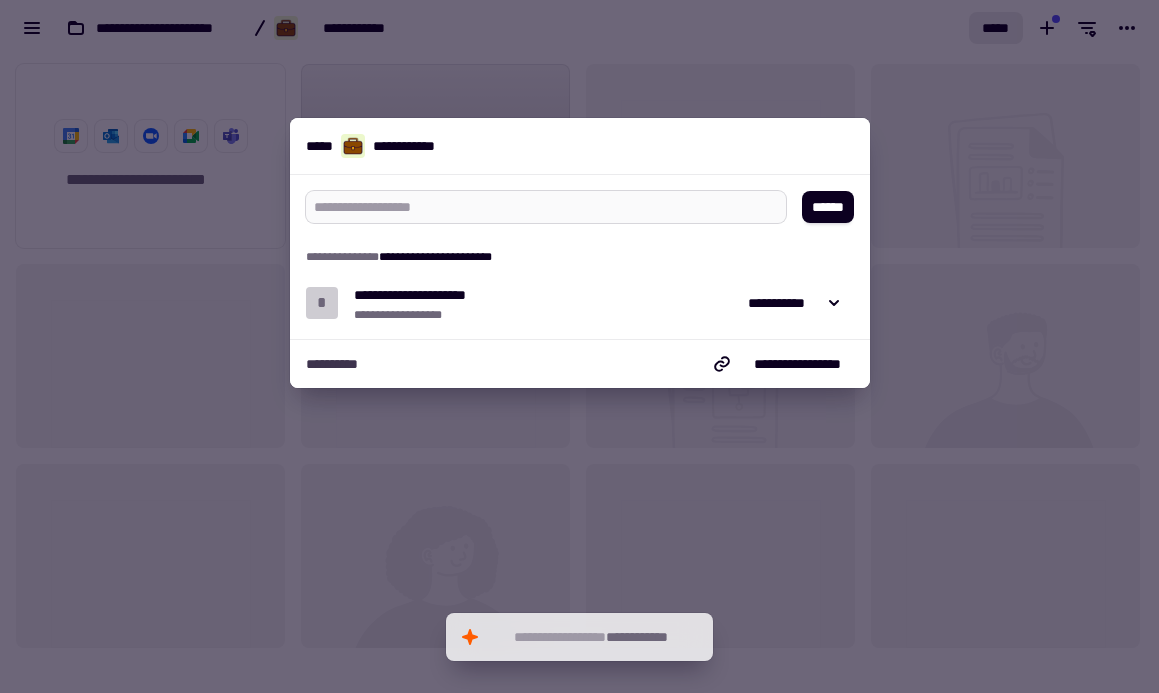 click at bounding box center (538, 207) 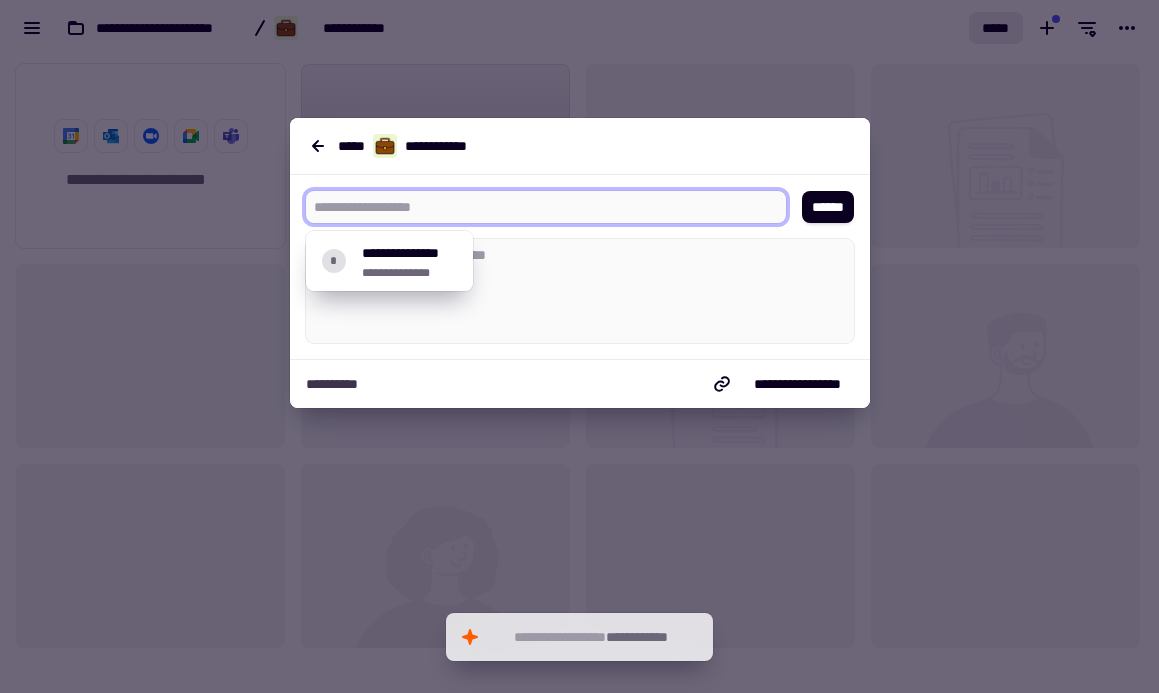 click at bounding box center [579, 346] 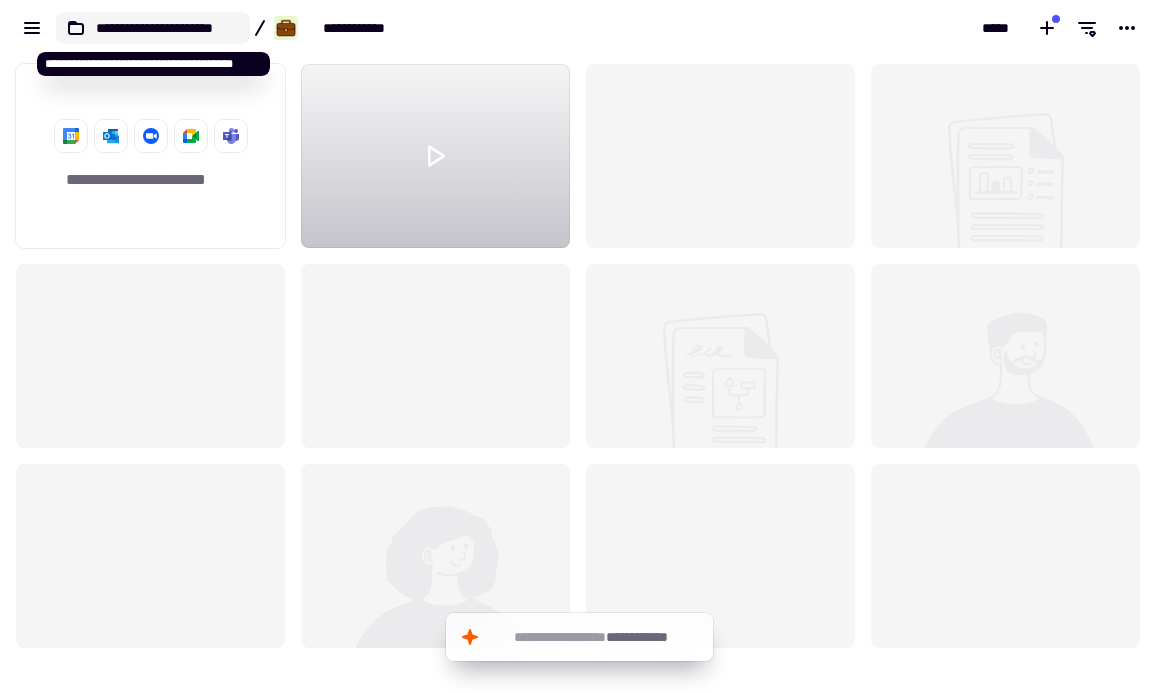 click on "**********" 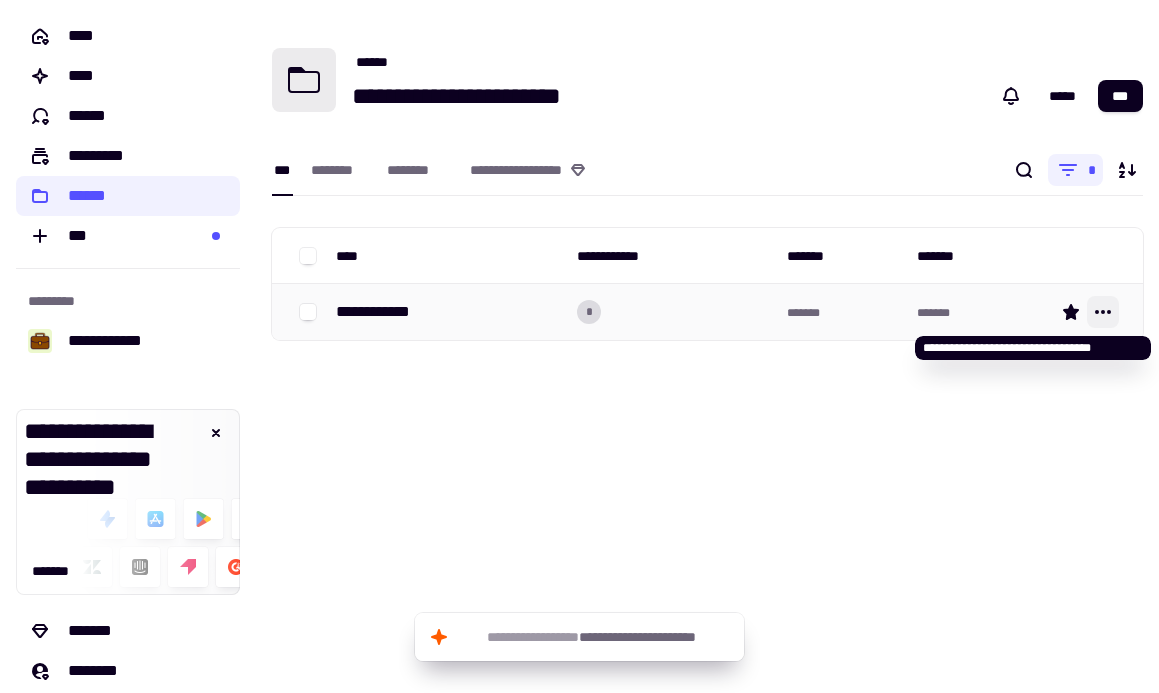 click 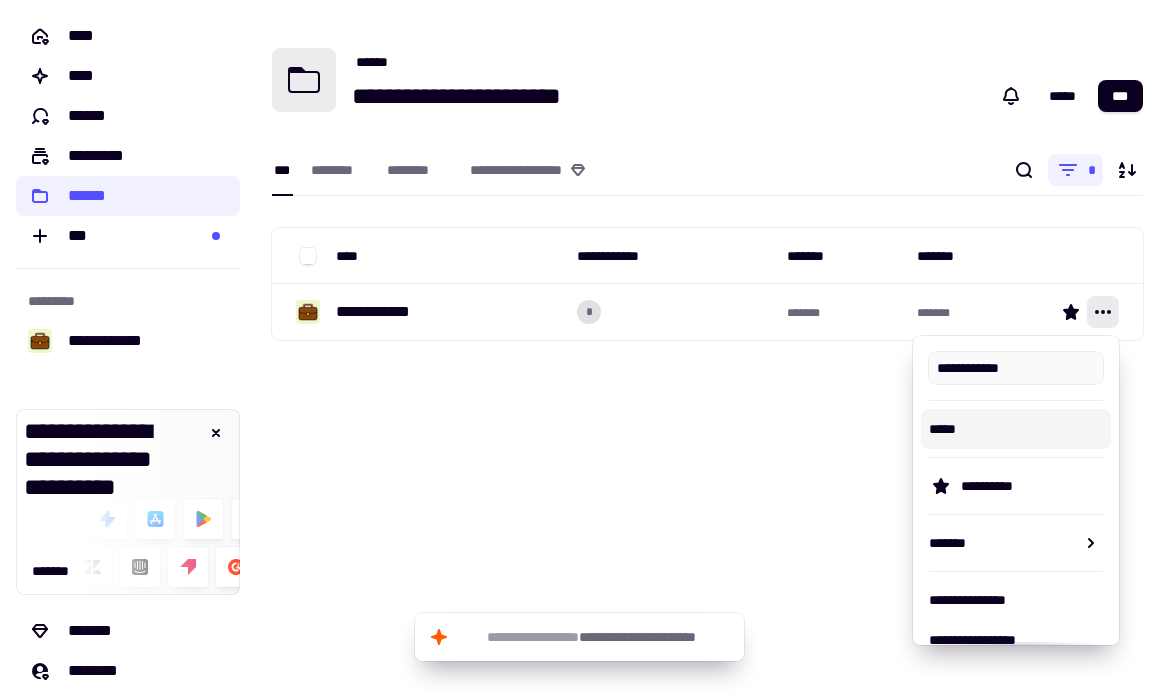 click on "*****" at bounding box center (1016, 429) 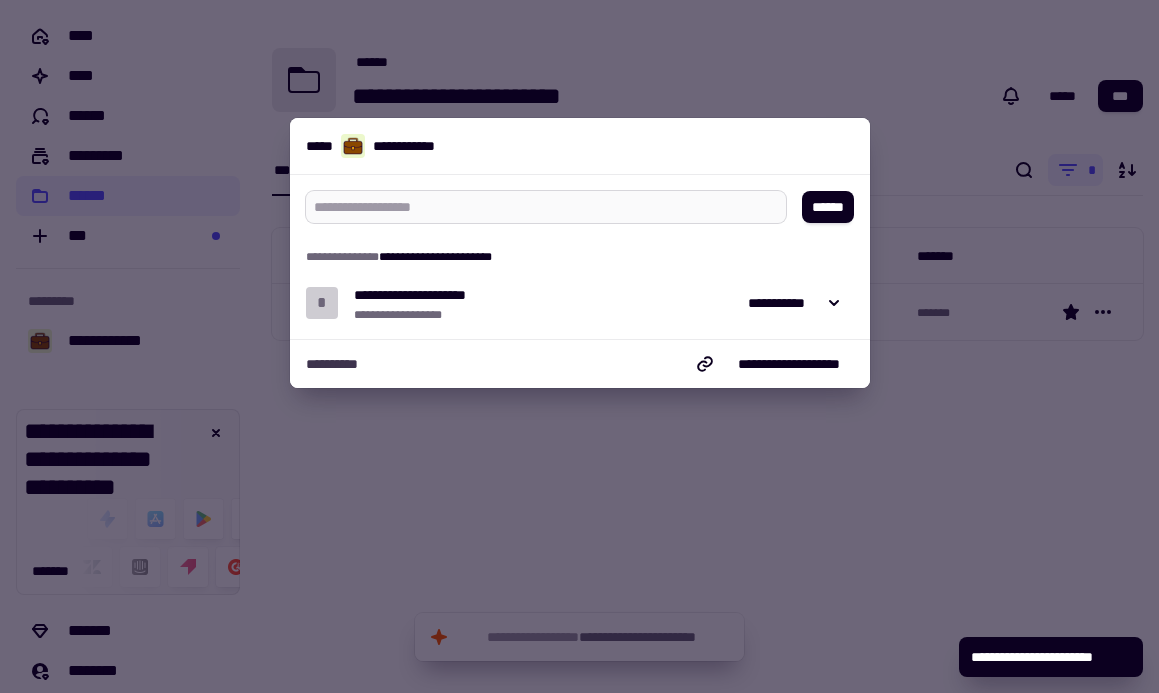 type on "*" 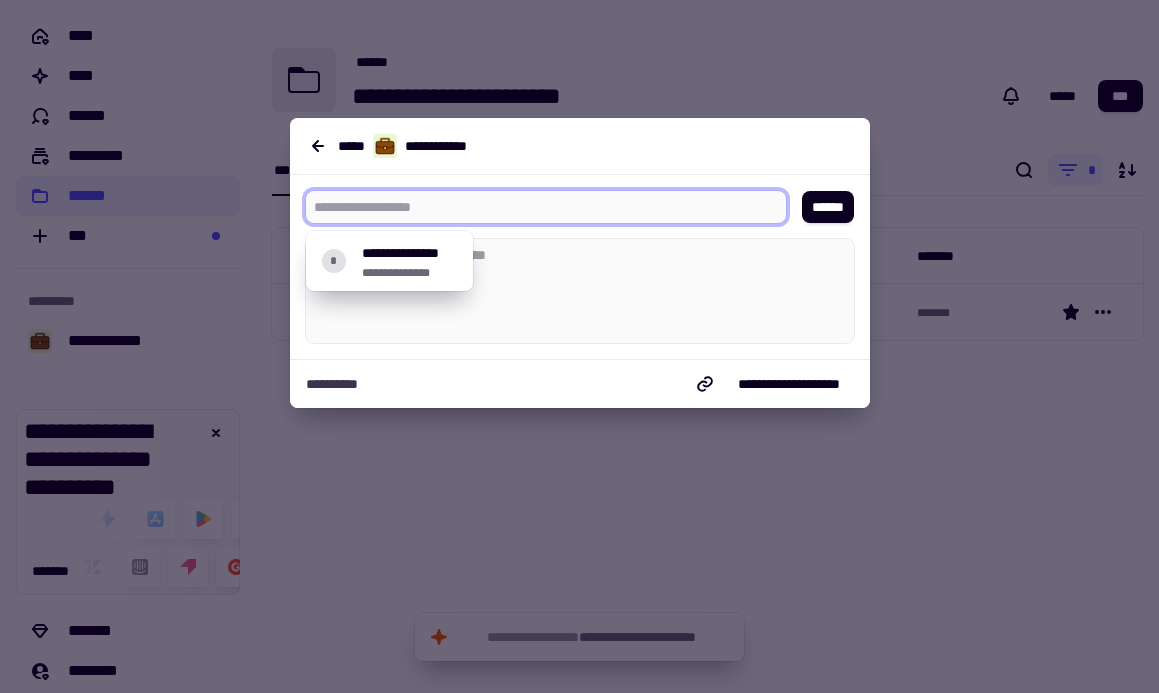 paste on "**********" 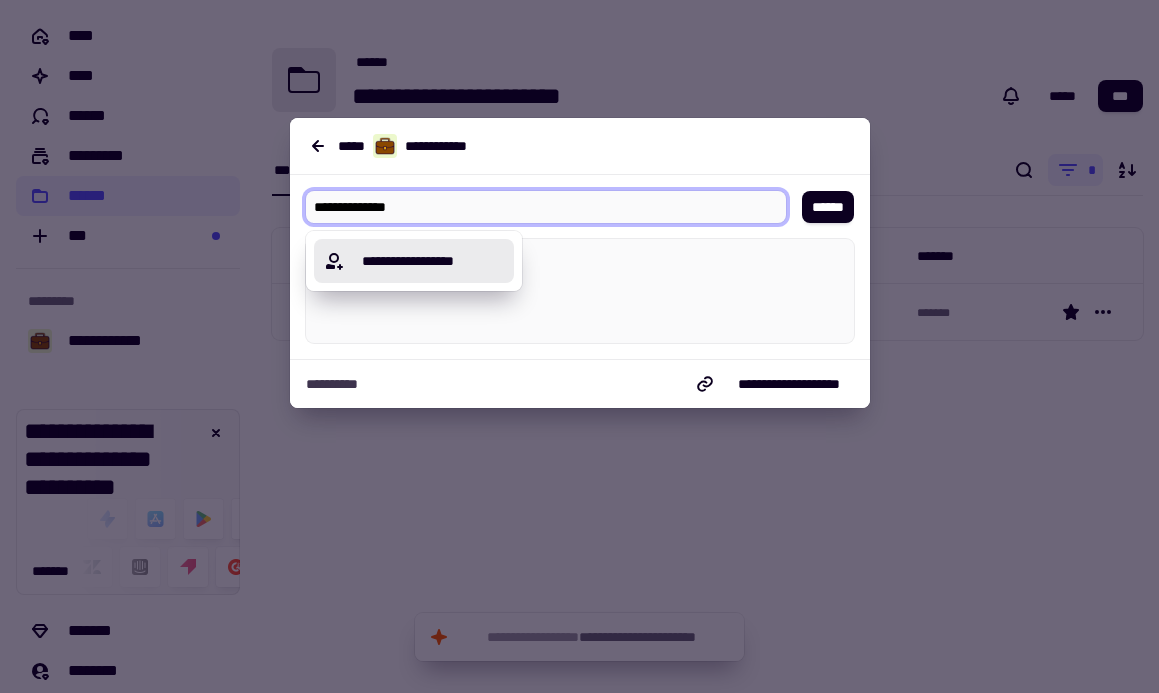 click on "**********" at bounding box center [426, 261] 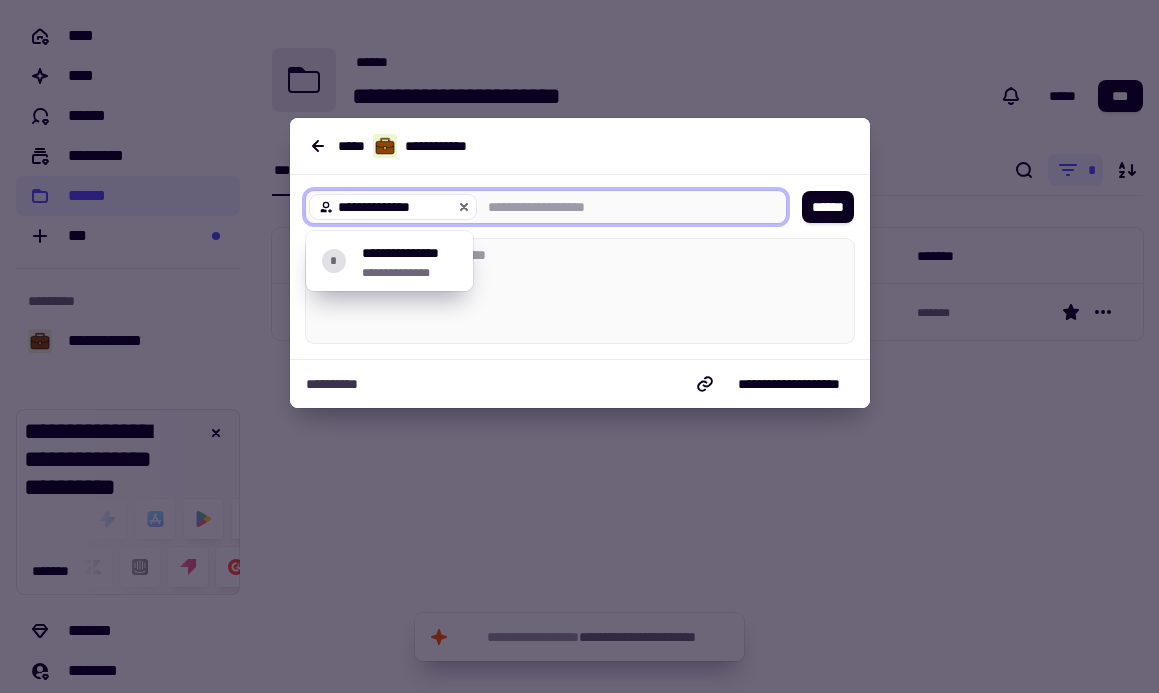 paste on "**********" 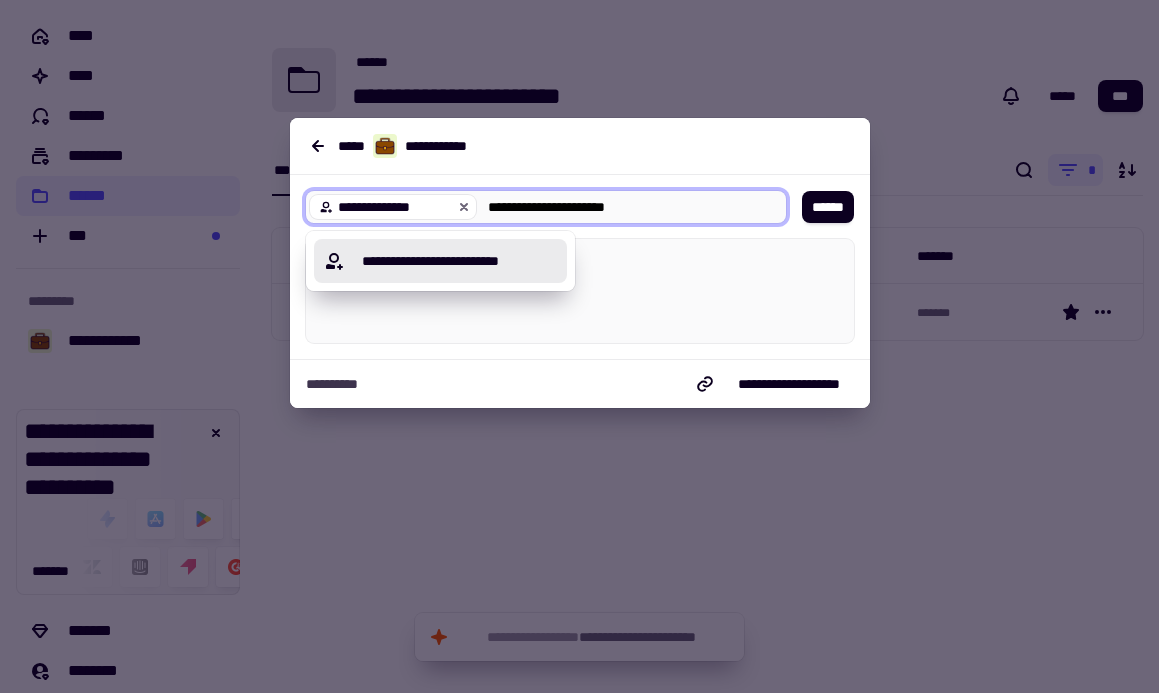 click on "**********" at bounding box center [452, 261] 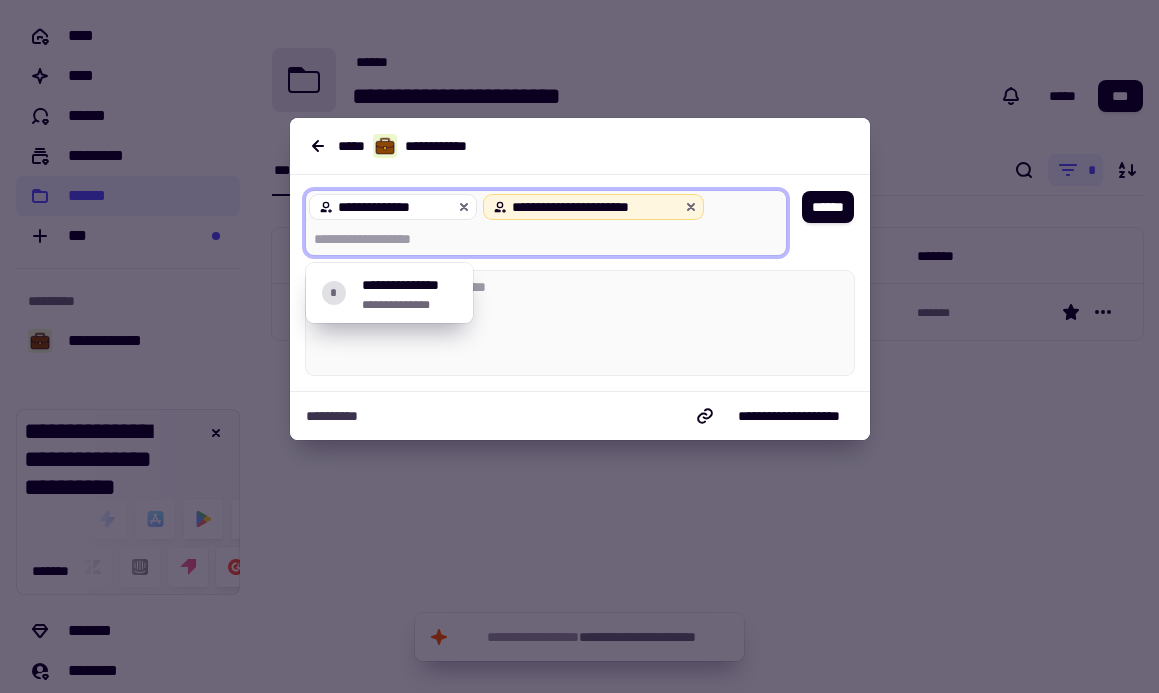 paste on "**********" 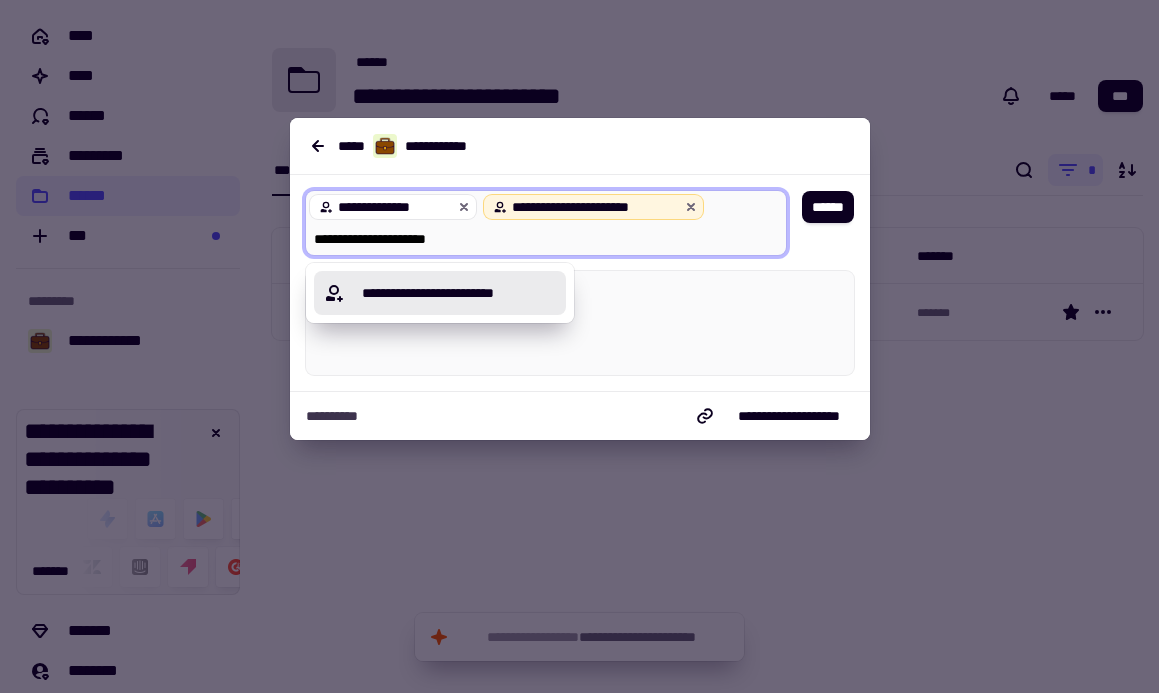 click on "**********" at bounding box center (452, 293) 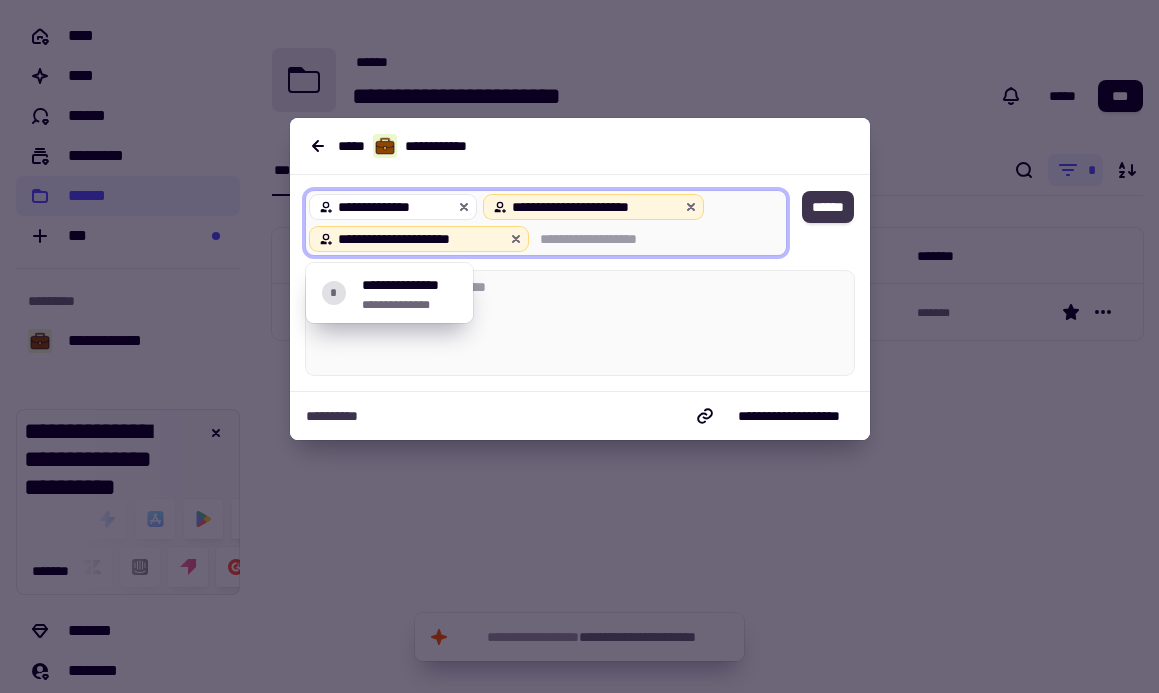 click on "******" 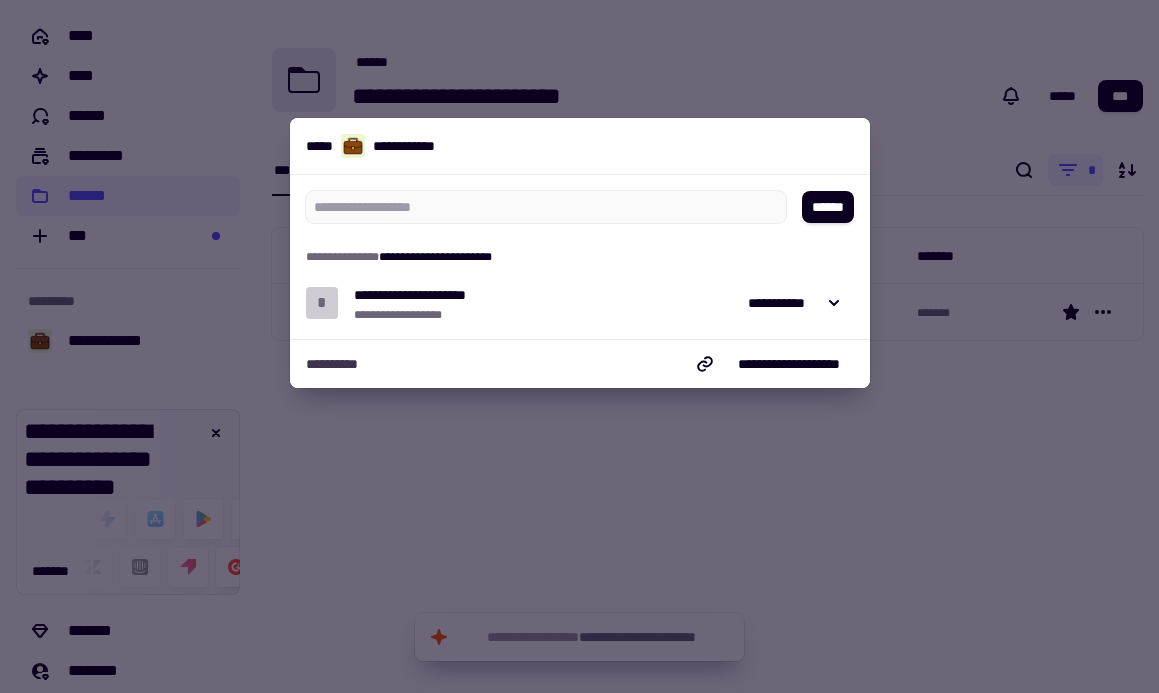click at bounding box center (579, 346) 